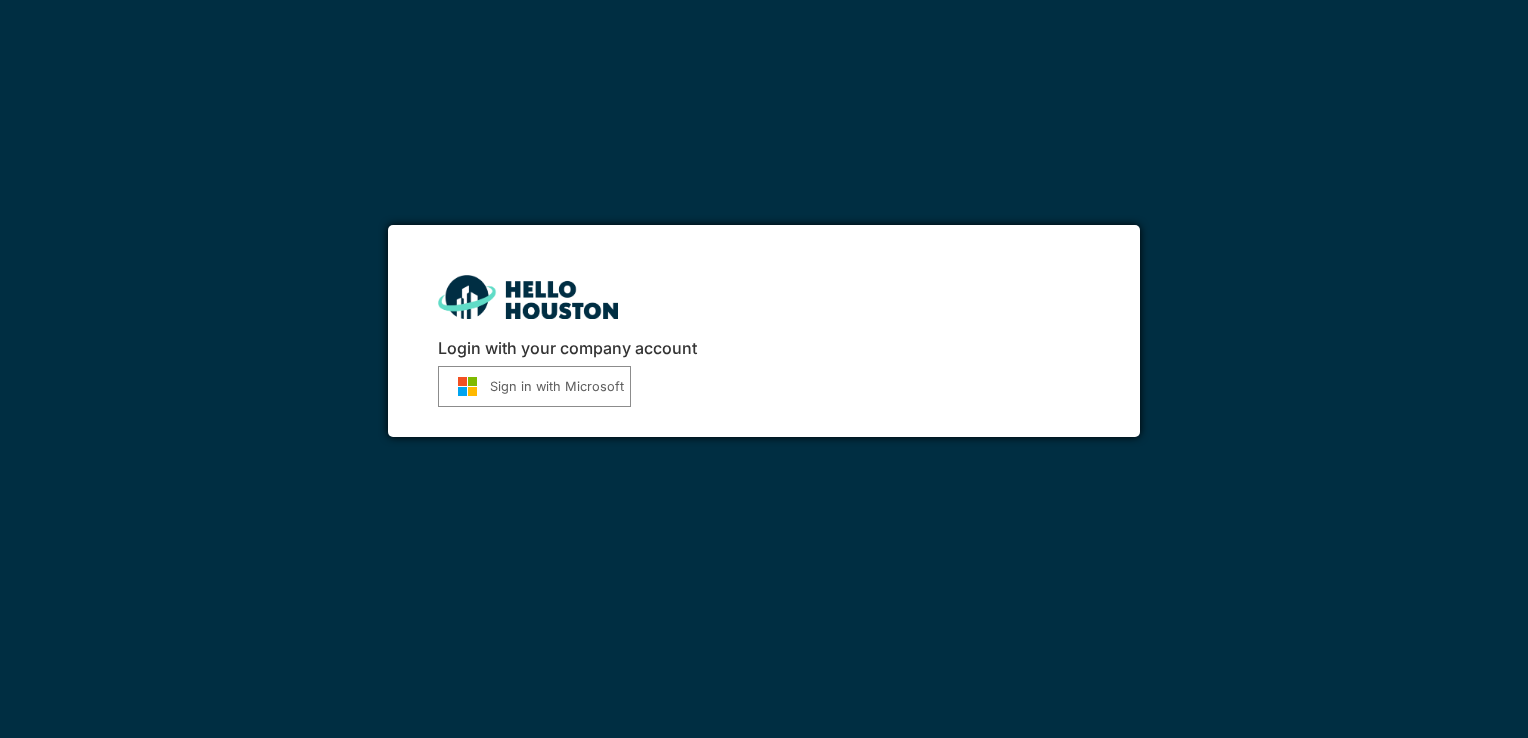 scroll, scrollTop: 0, scrollLeft: 0, axis: both 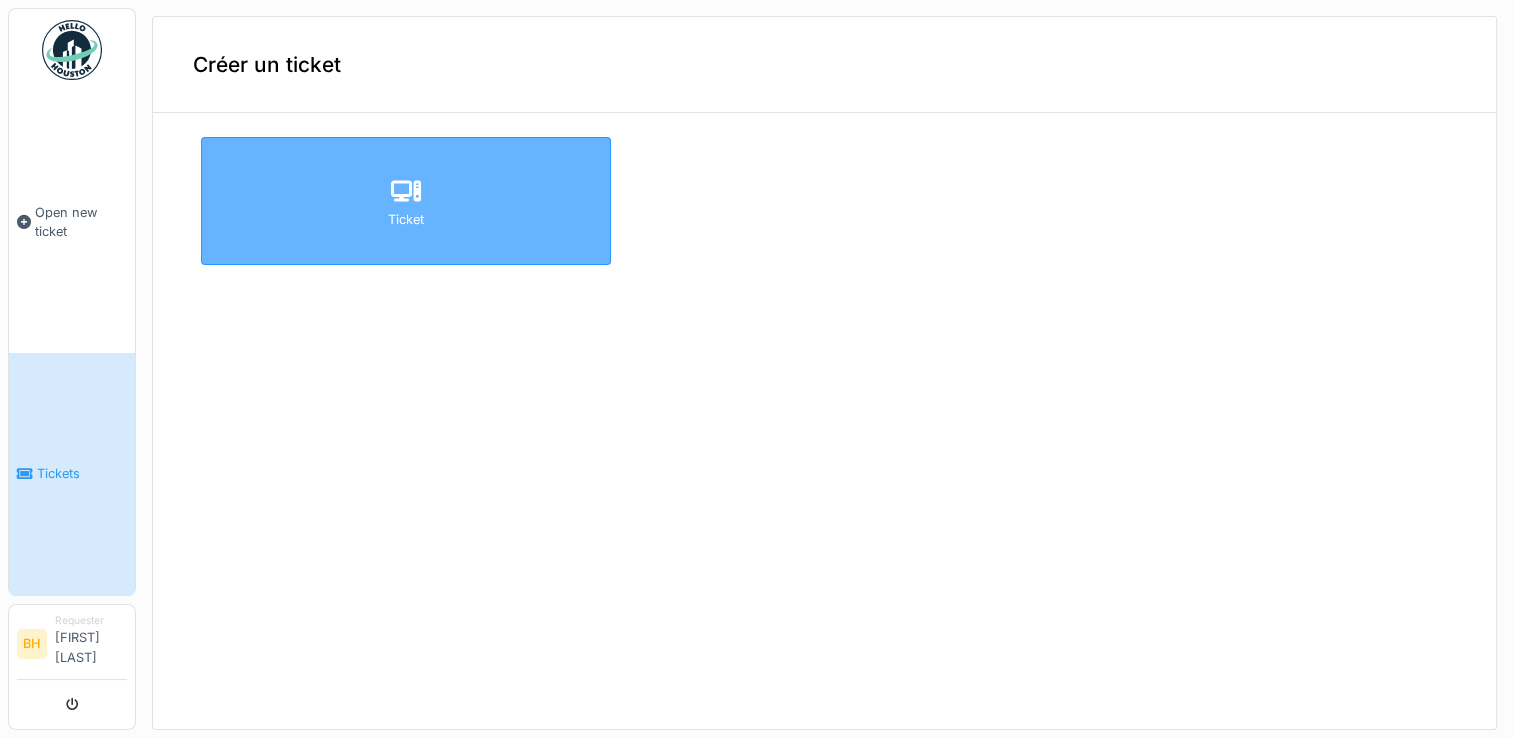 click on "Ticket" at bounding box center [406, 201] 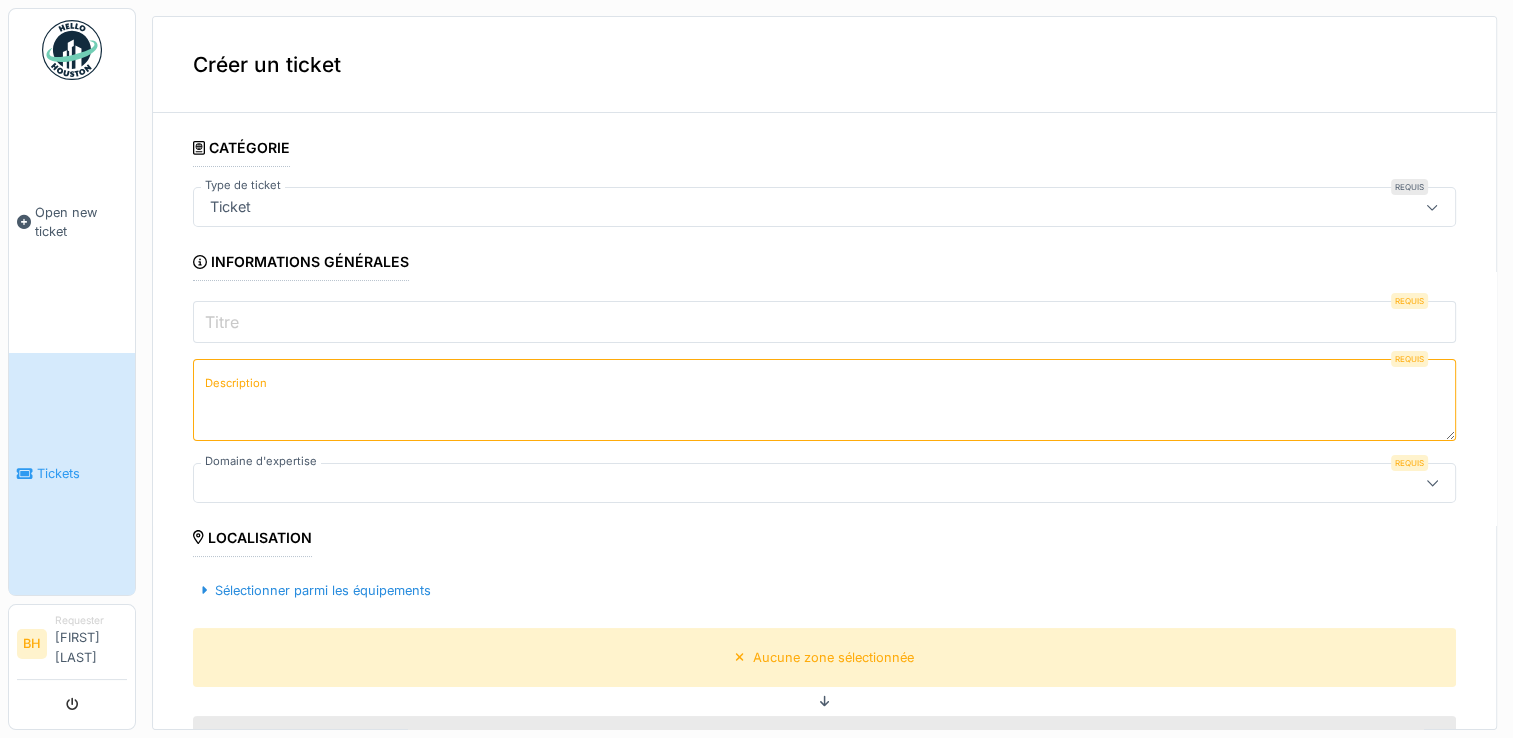 click on "Titre" at bounding box center (824, 322) 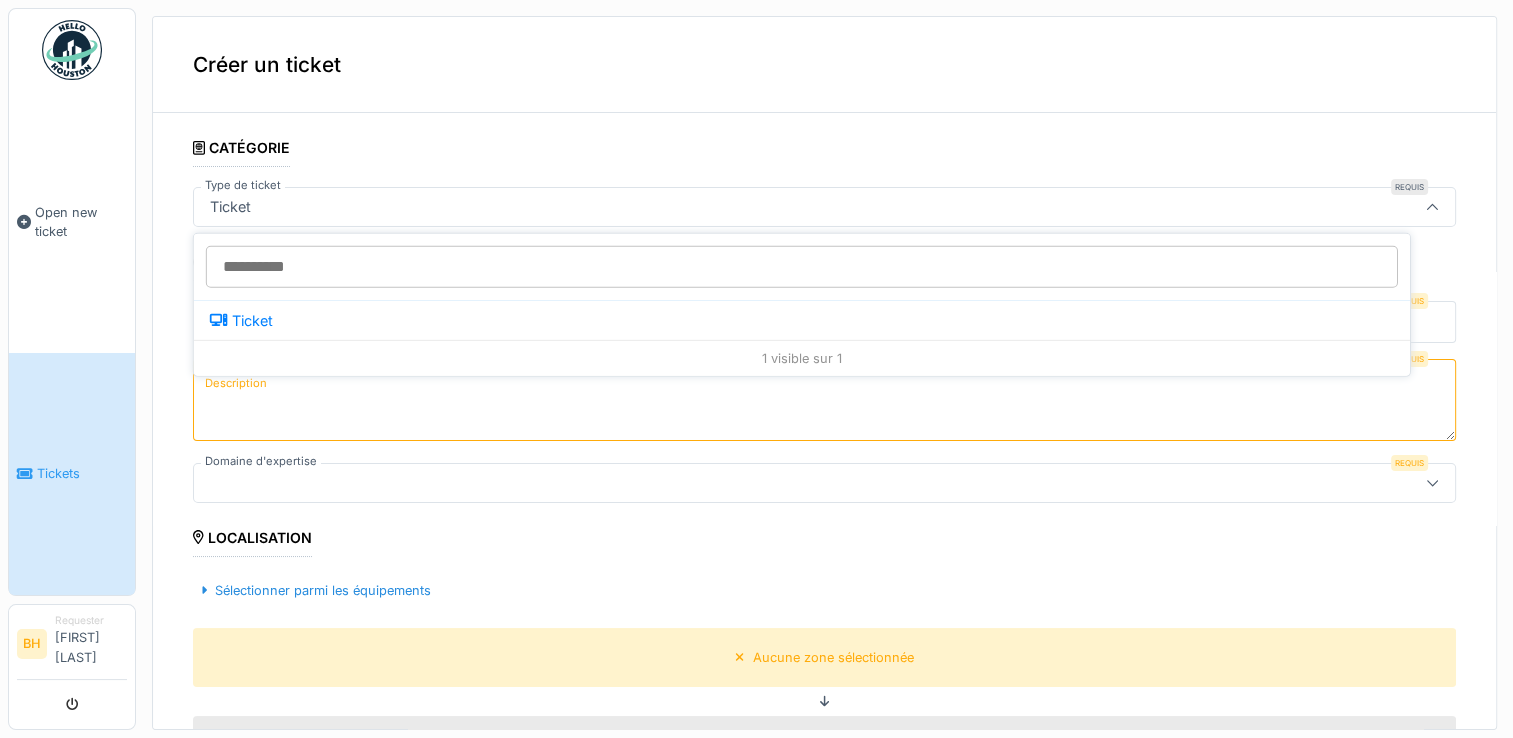 click on "Ticket" at bounding box center [754, 207] 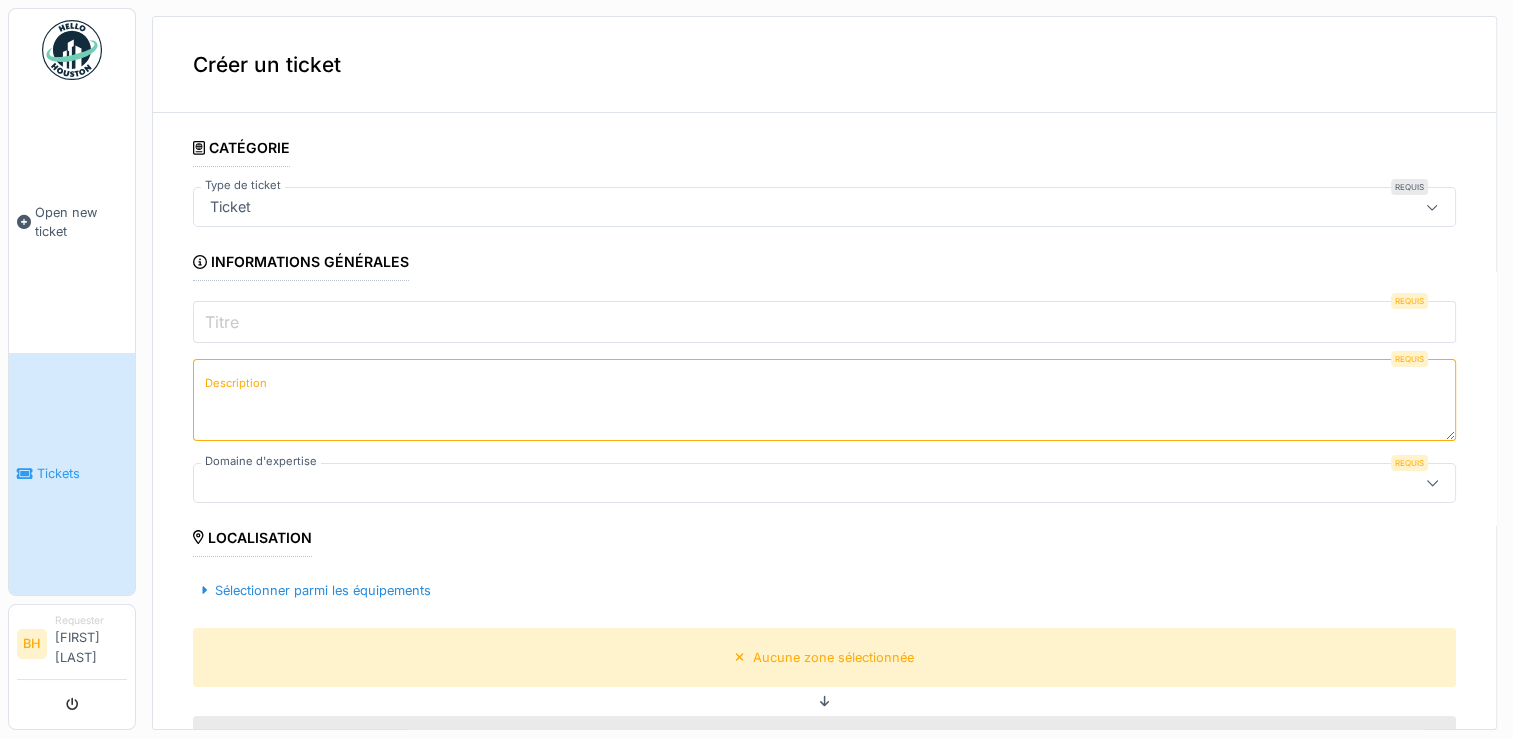 click on "Titre" at bounding box center (824, 322) 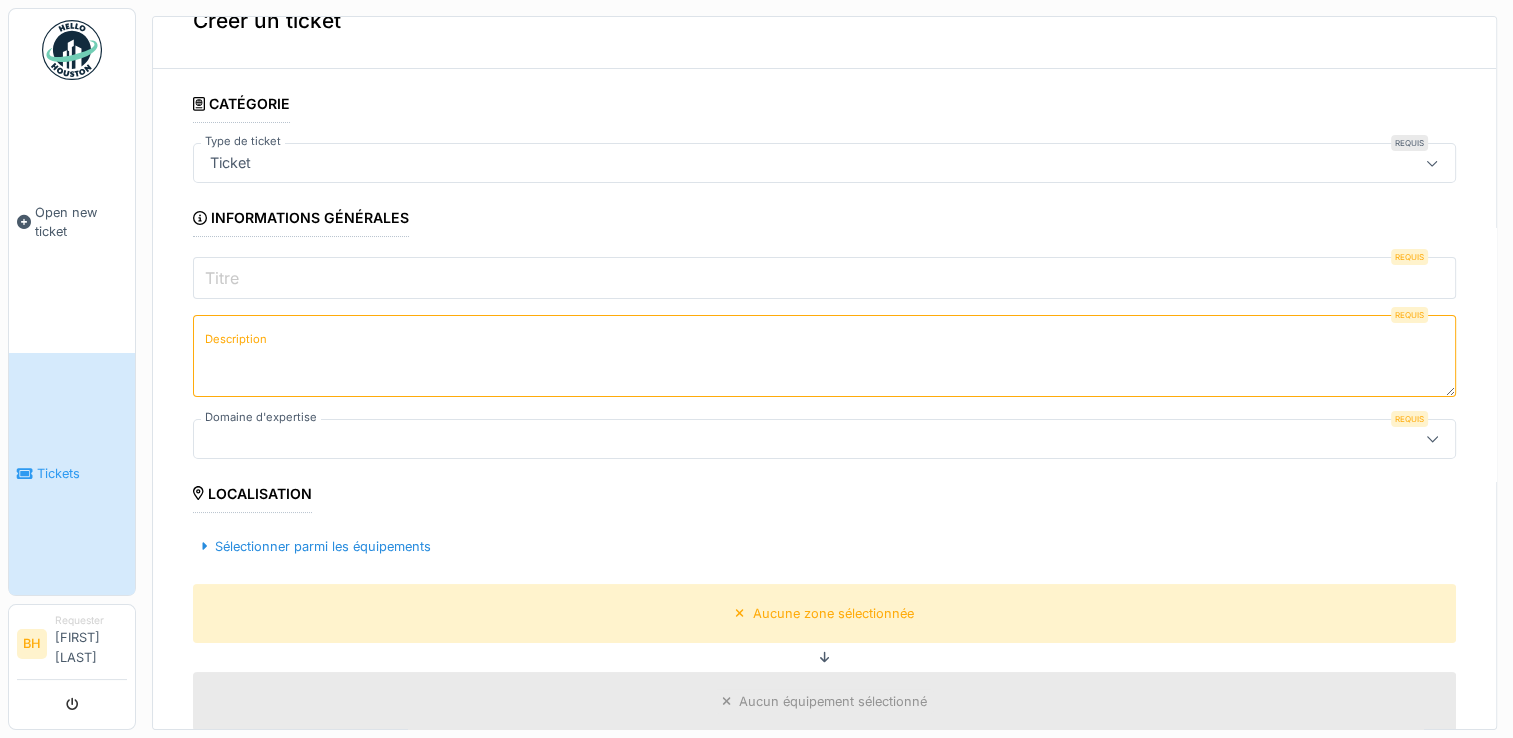 scroll, scrollTop: 26, scrollLeft: 0, axis: vertical 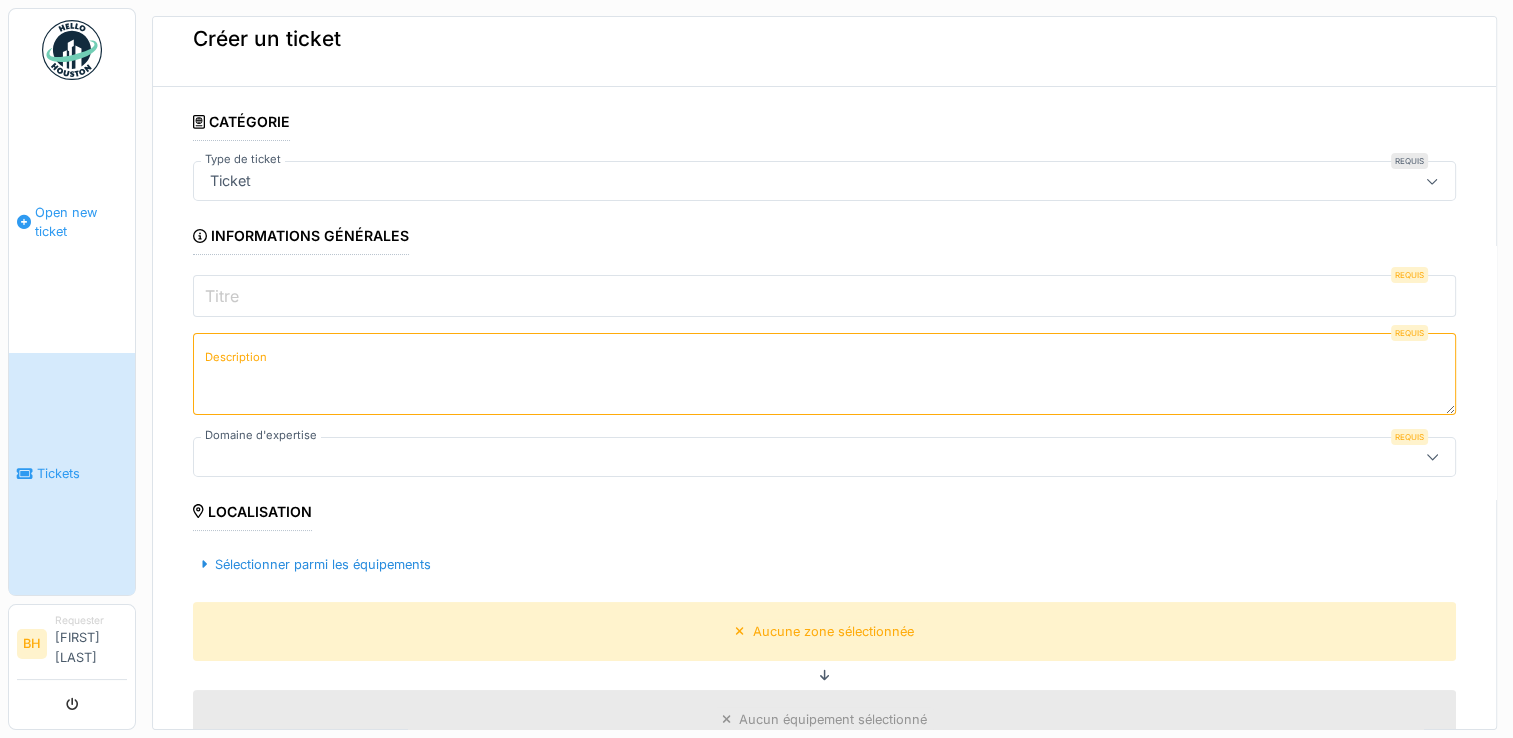 click on "Open new ticket" at bounding box center [81, 222] 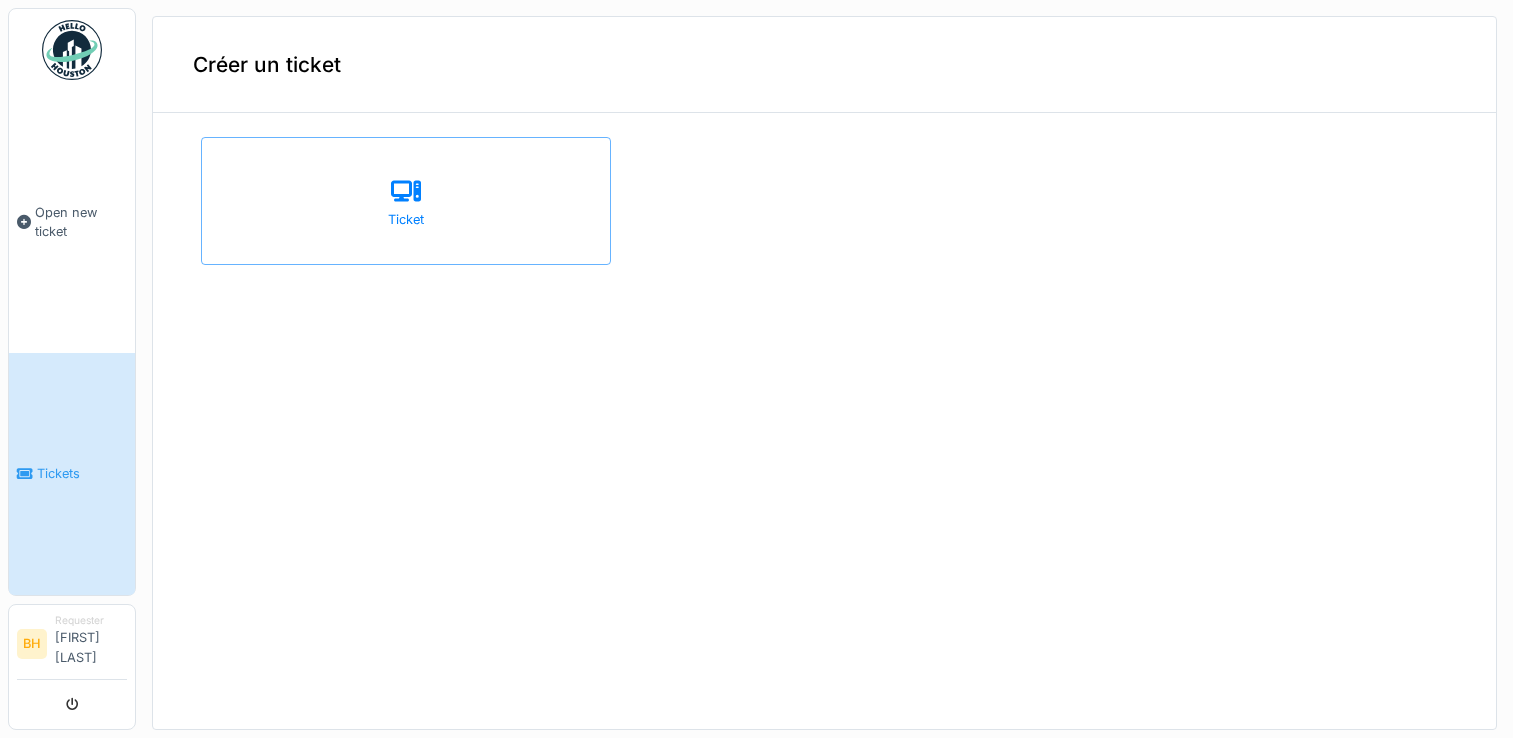 scroll, scrollTop: 0, scrollLeft: 0, axis: both 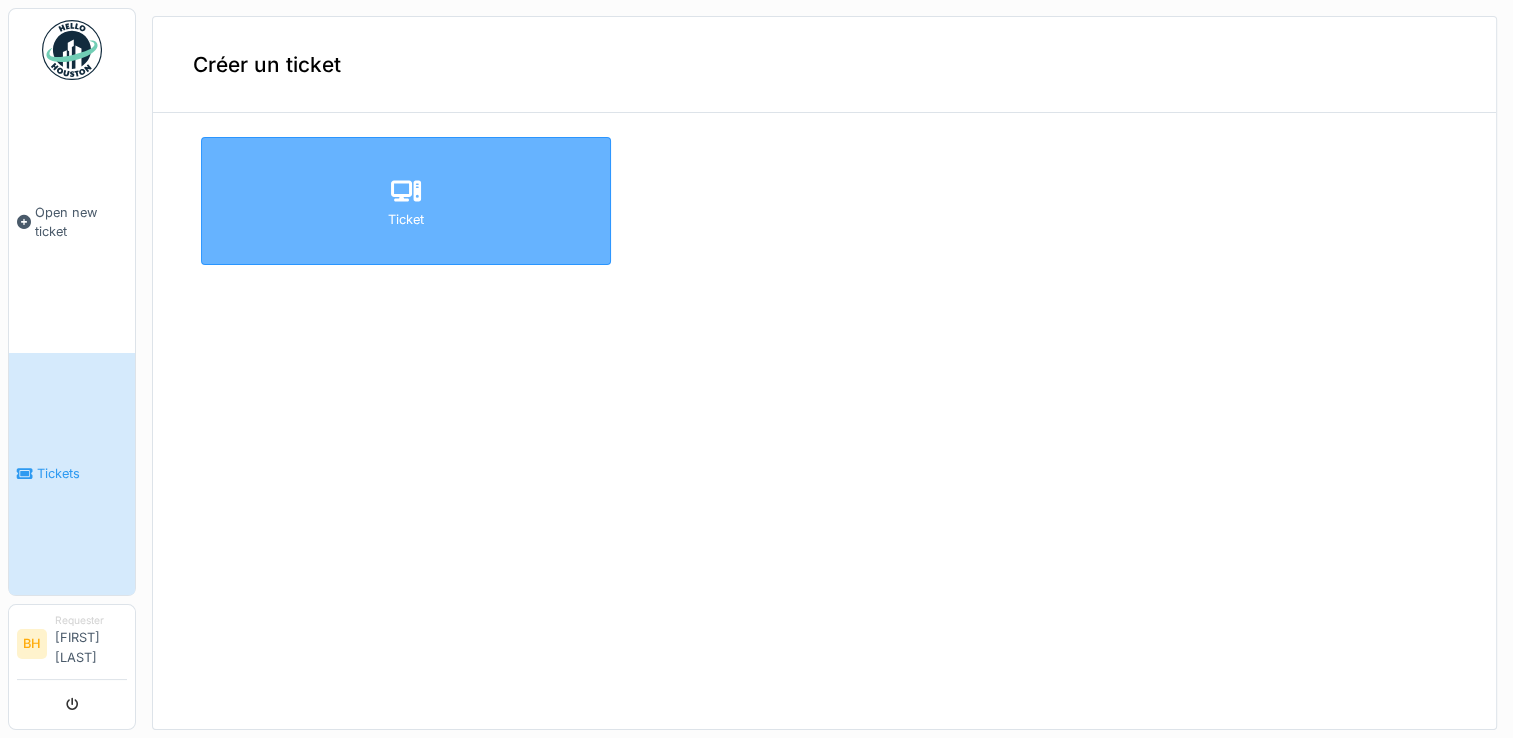 click on "Ticket" at bounding box center (406, 201) 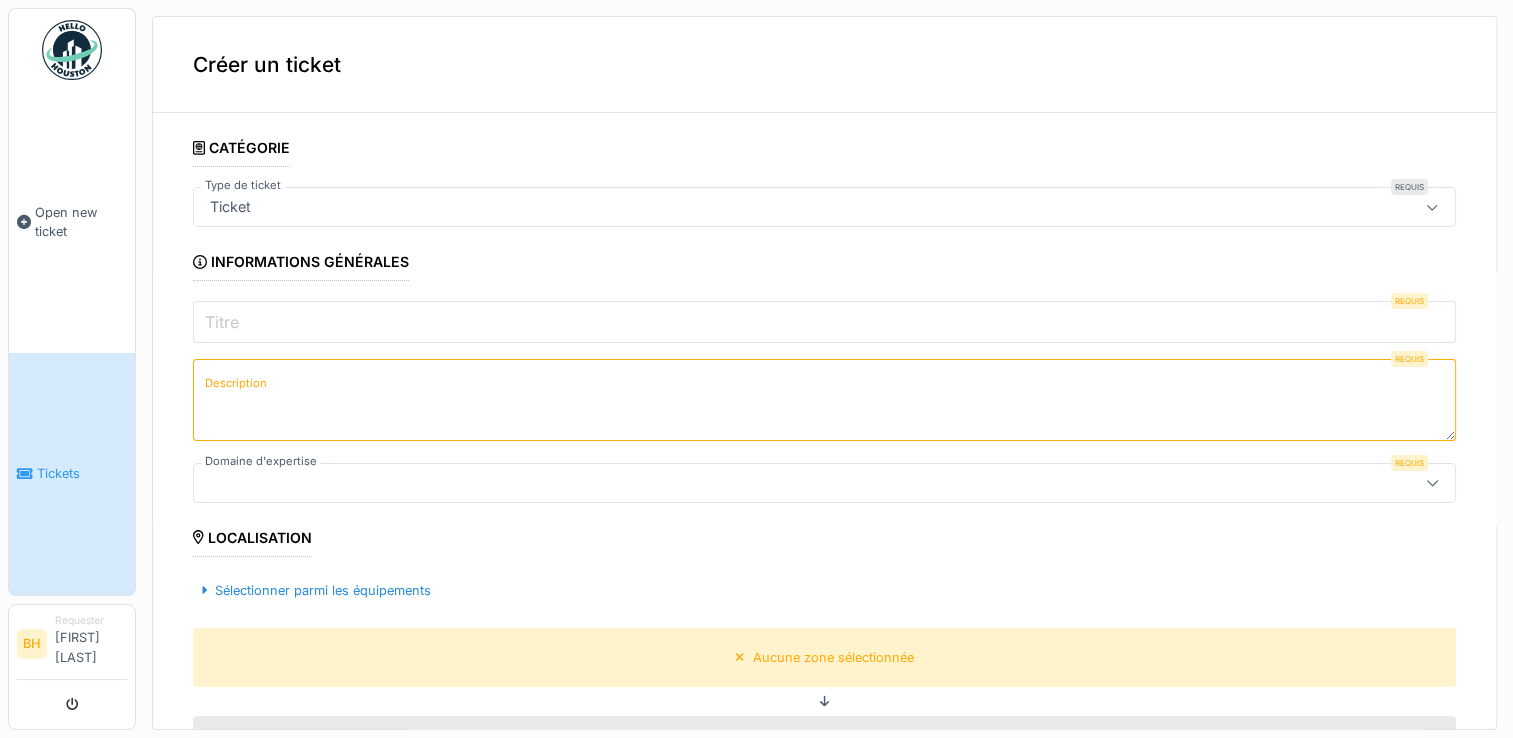 click on "Titre" at bounding box center (824, 322) 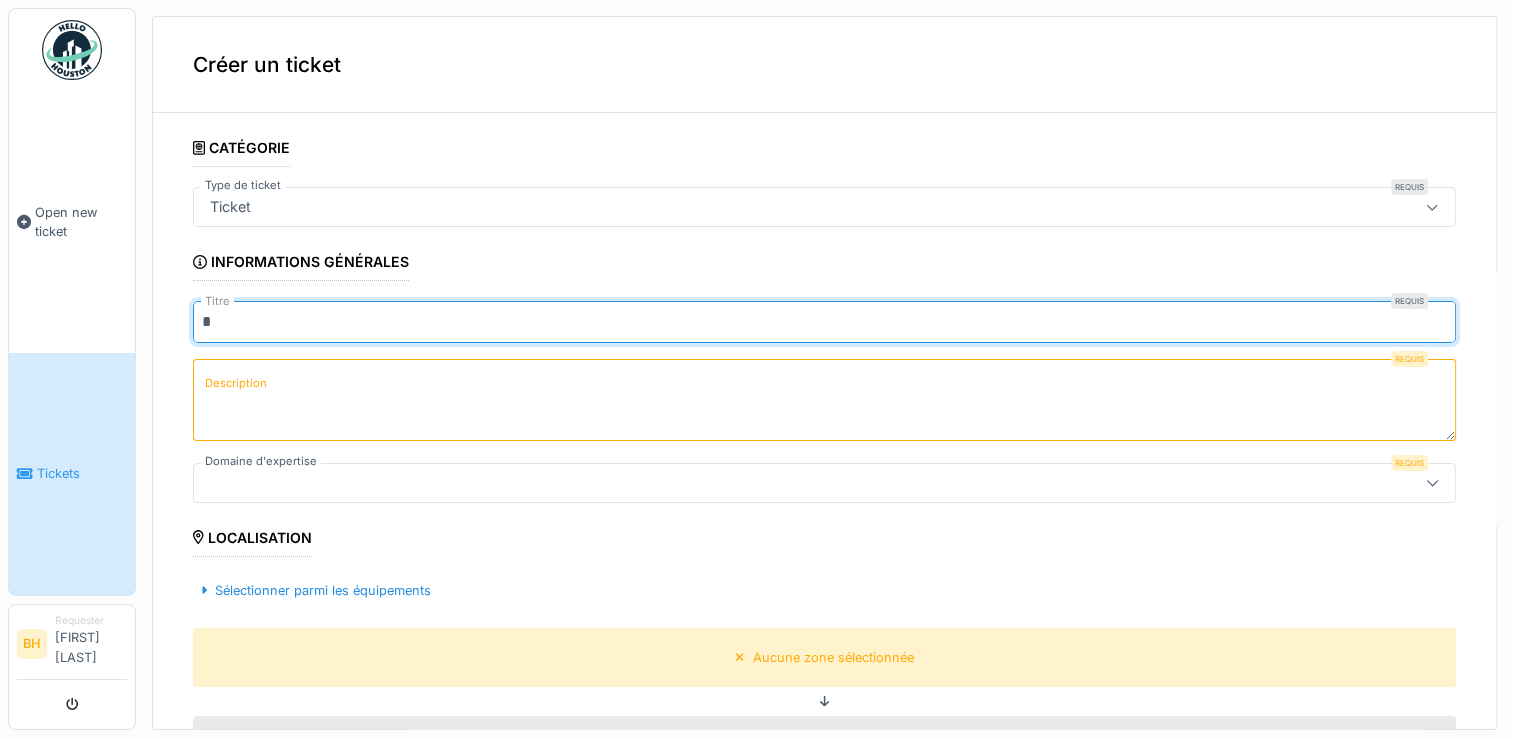 type 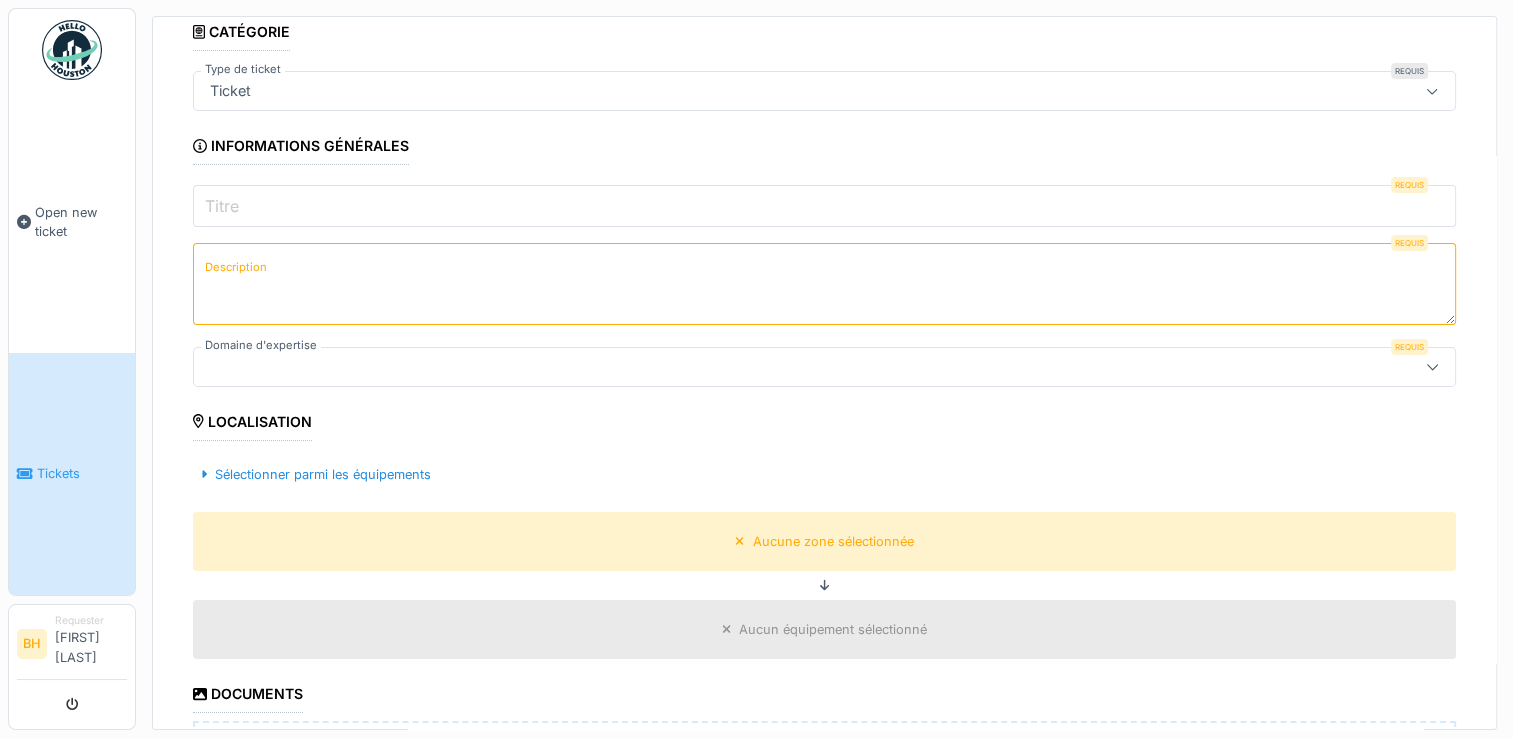 scroll, scrollTop: 0, scrollLeft: 0, axis: both 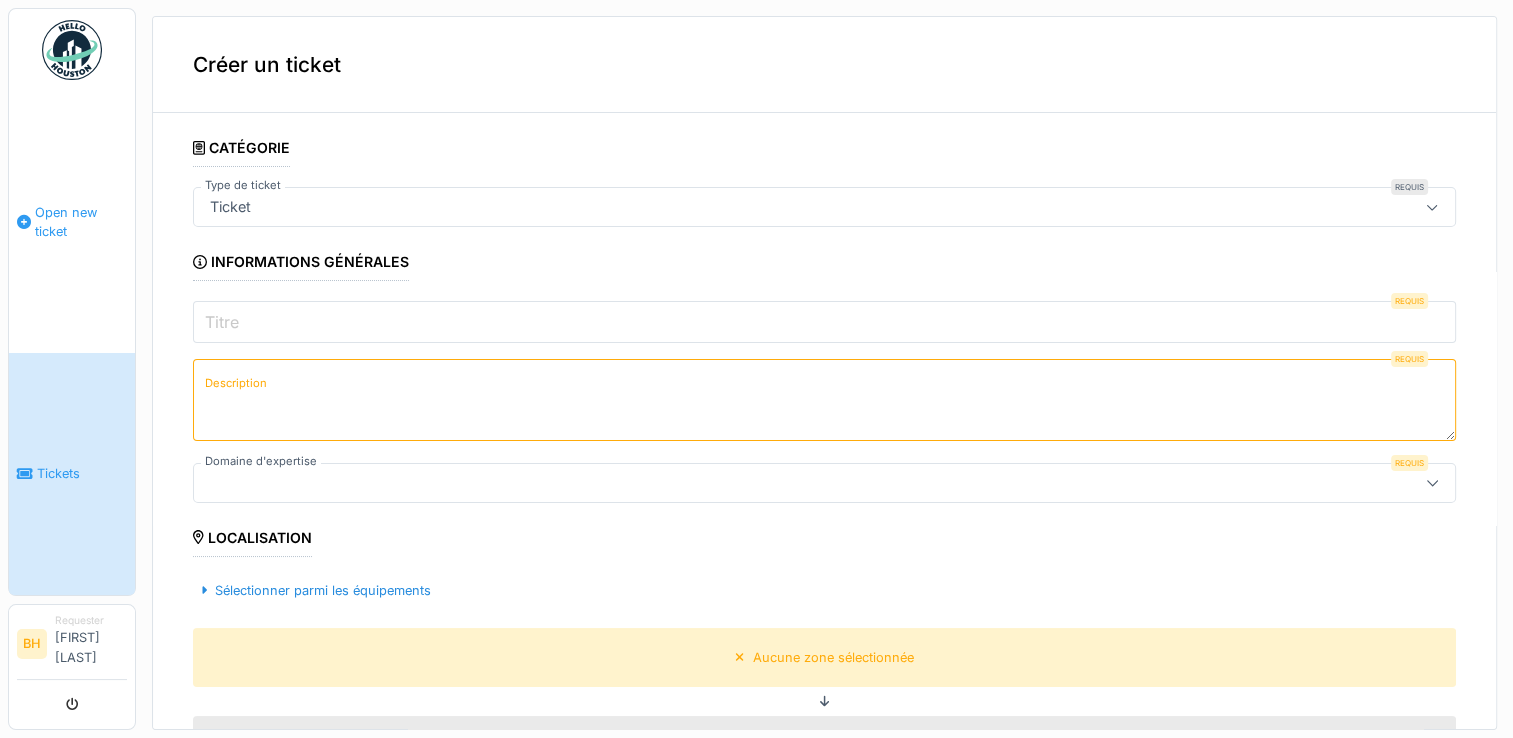 click on "Open new ticket" at bounding box center (72, 222) 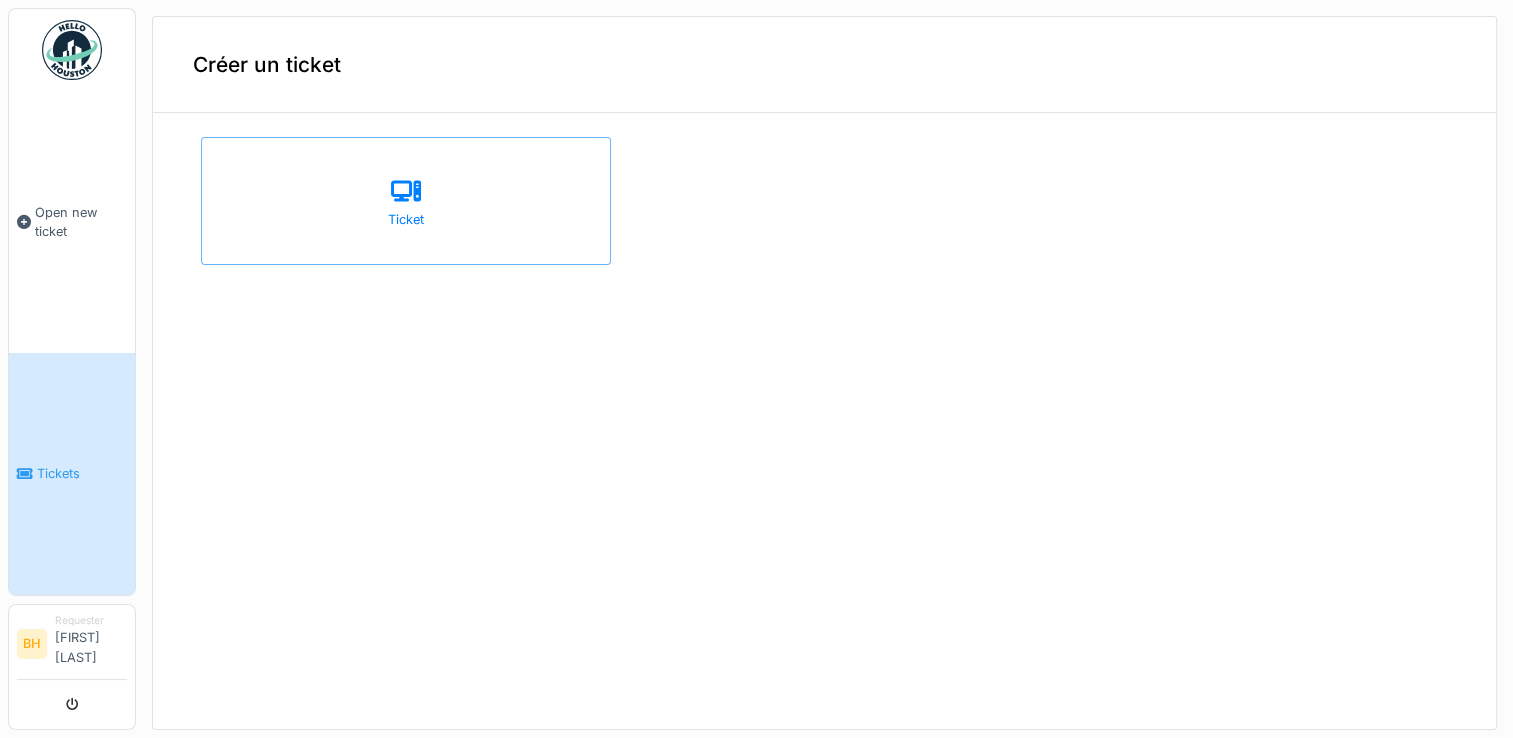 scroll, scrollTop: 0, scrollLeft: 0, axis: both 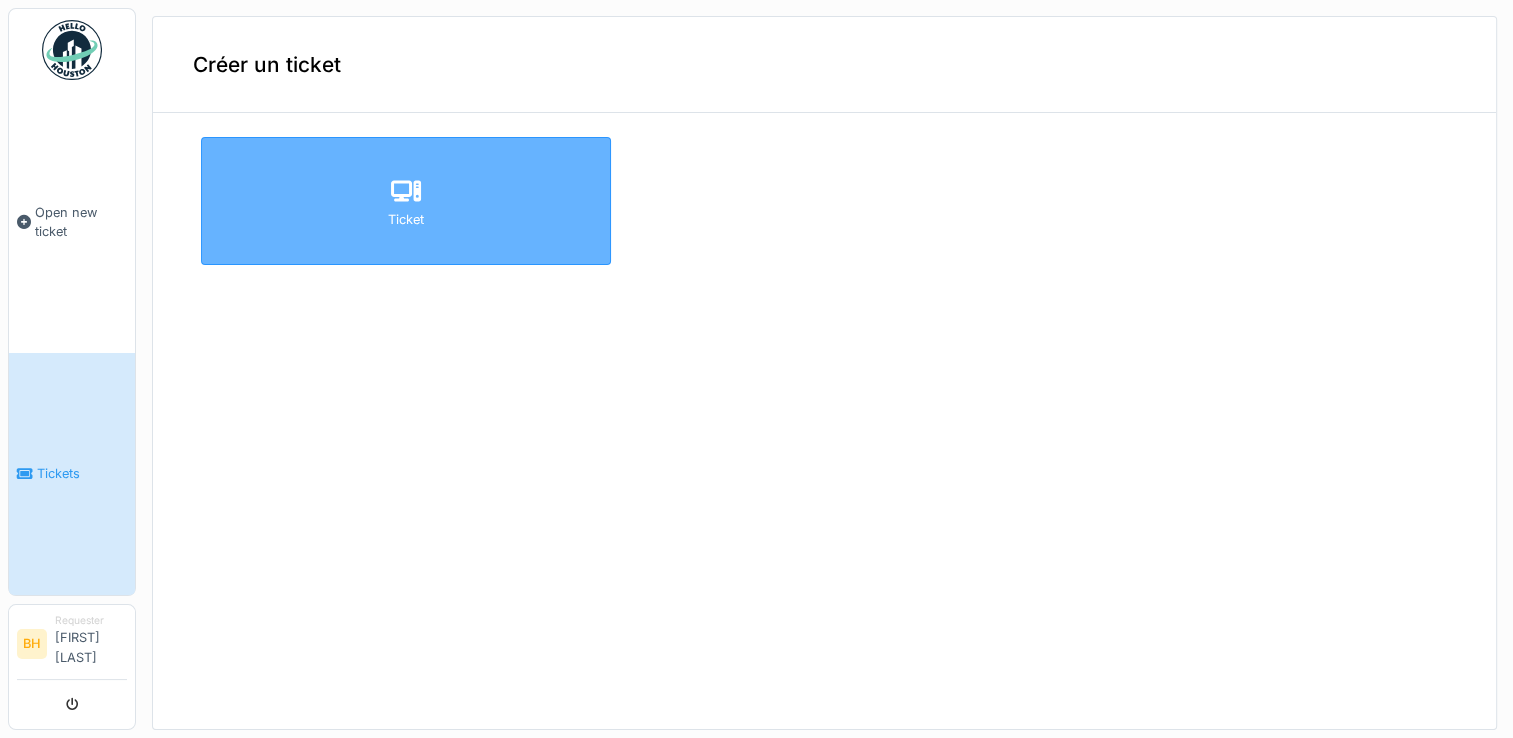 click on "Ticket" at bounding box center [406, 201] 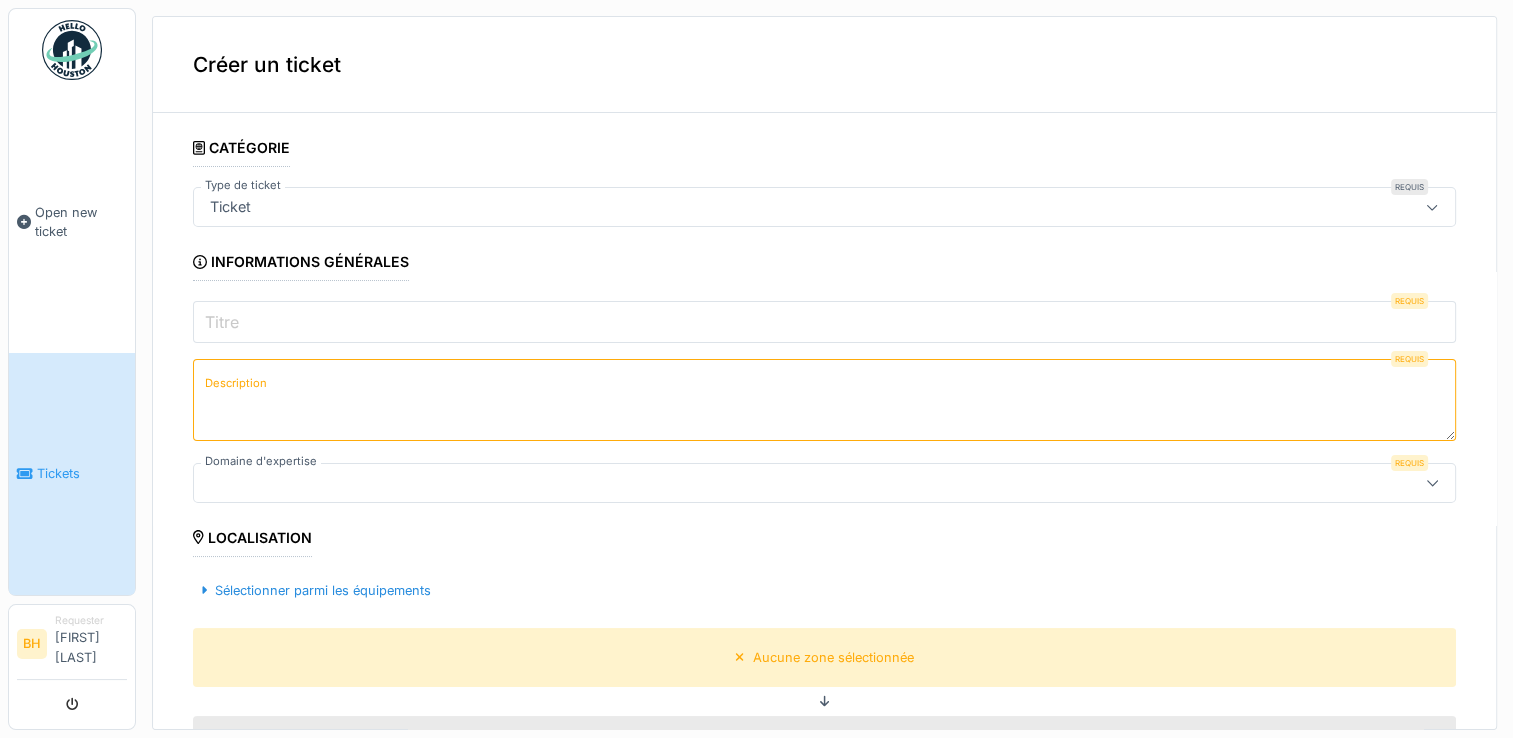 click at bounding box center (754, 483) 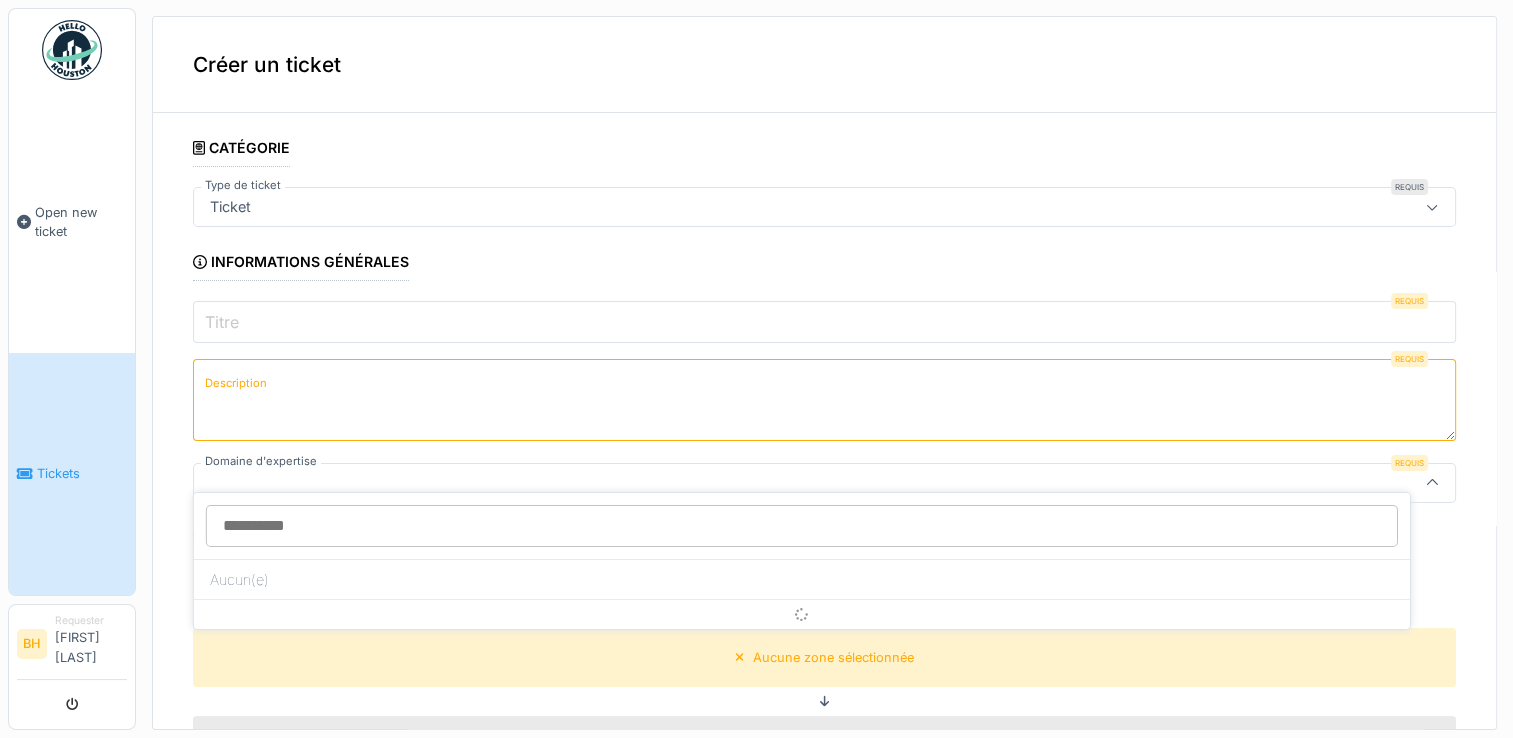 scroll, scrollTop: 4, scrollLeft: 0, axis: vertical 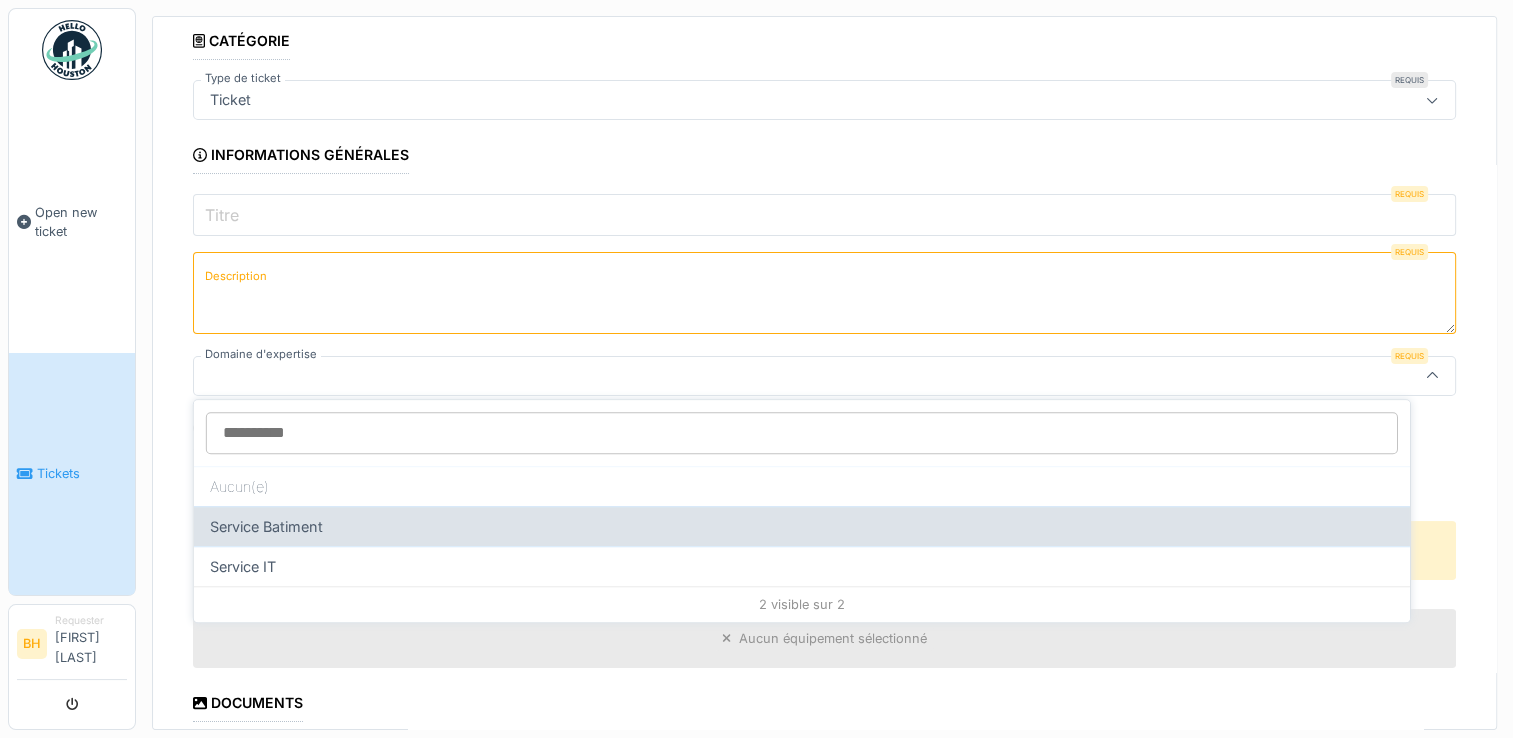 click on "Service Batiment" at bounding box center [802, 526] 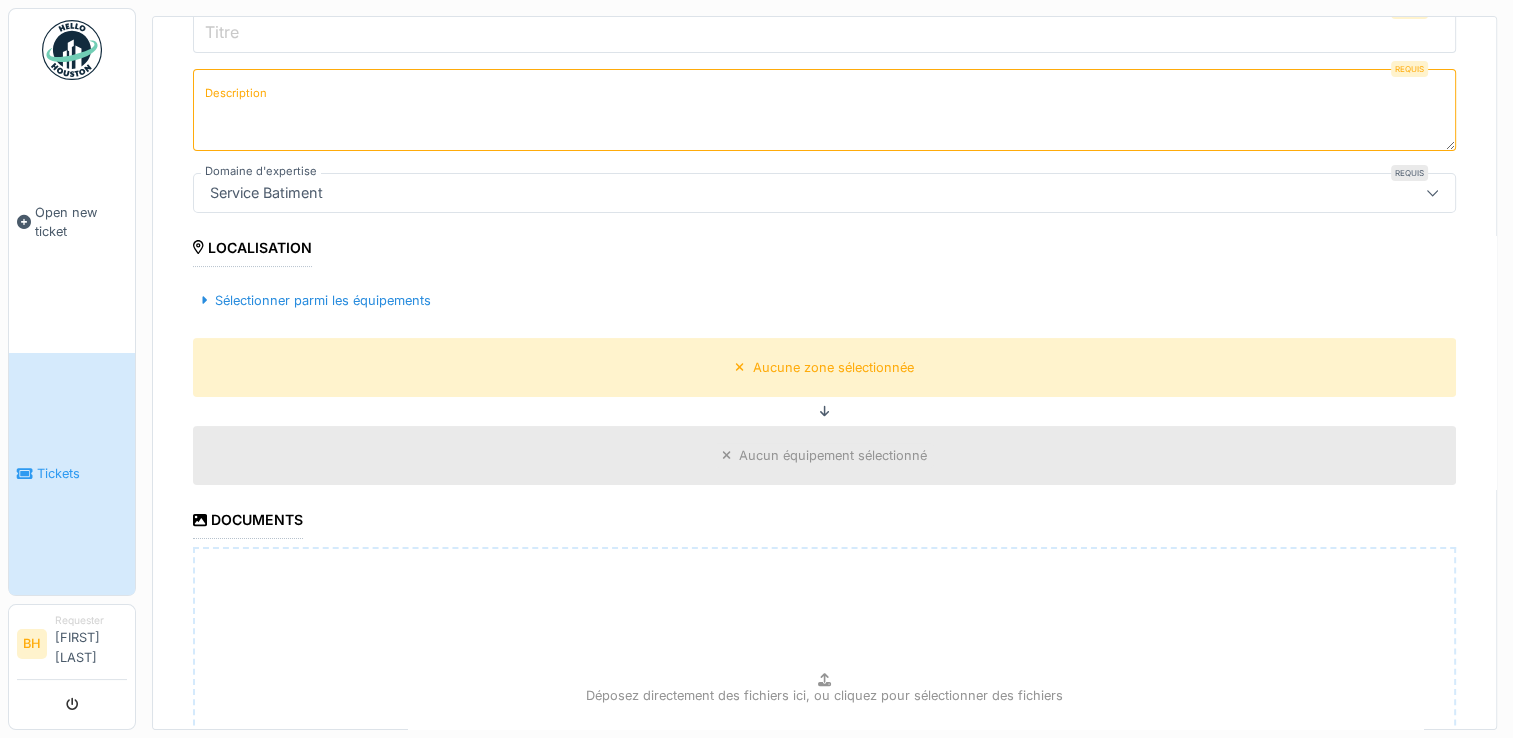 scroll, scrollTop: 291, scrollLeft: 0, axis: vertical 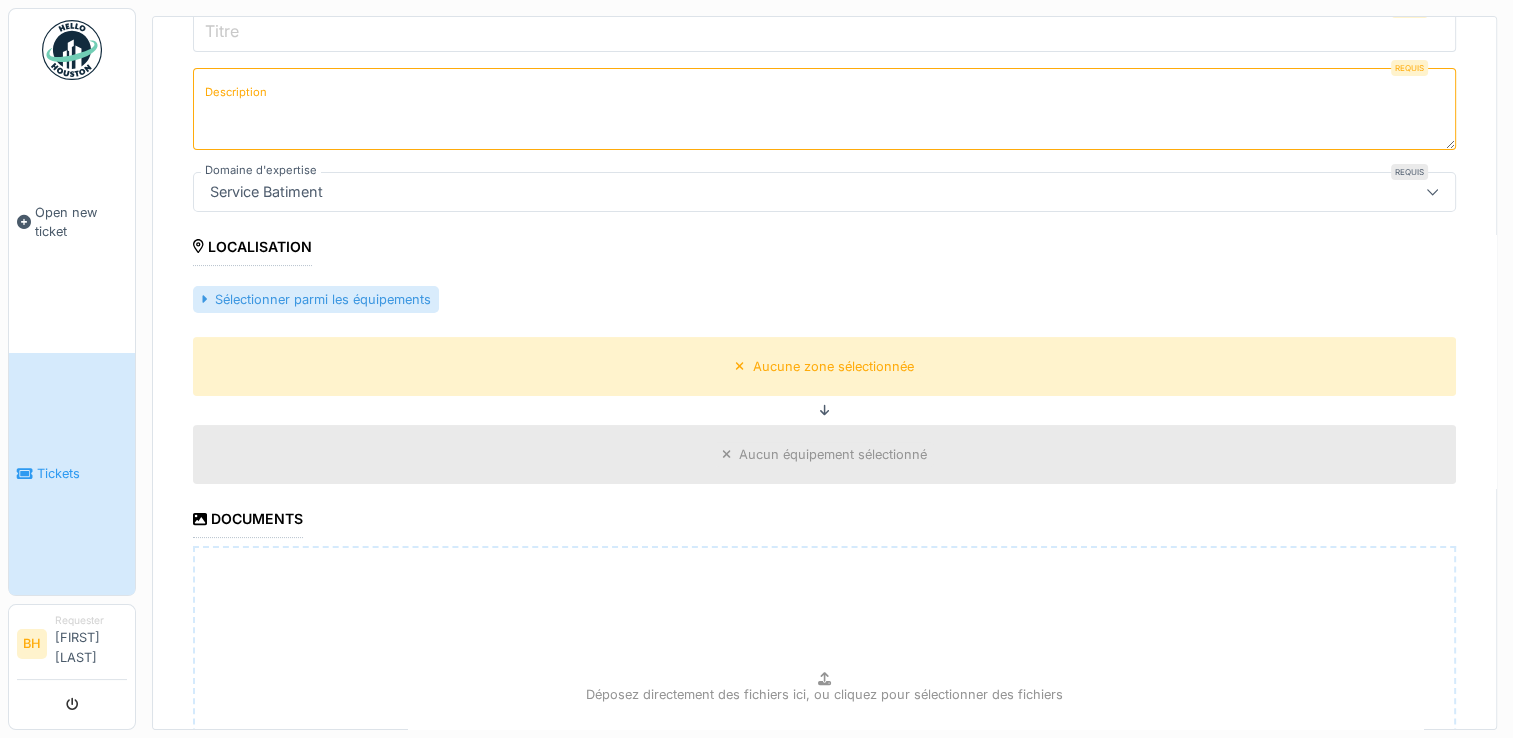 click on "Sélectionner parmi les équipements" at bounding box center [316, 299] 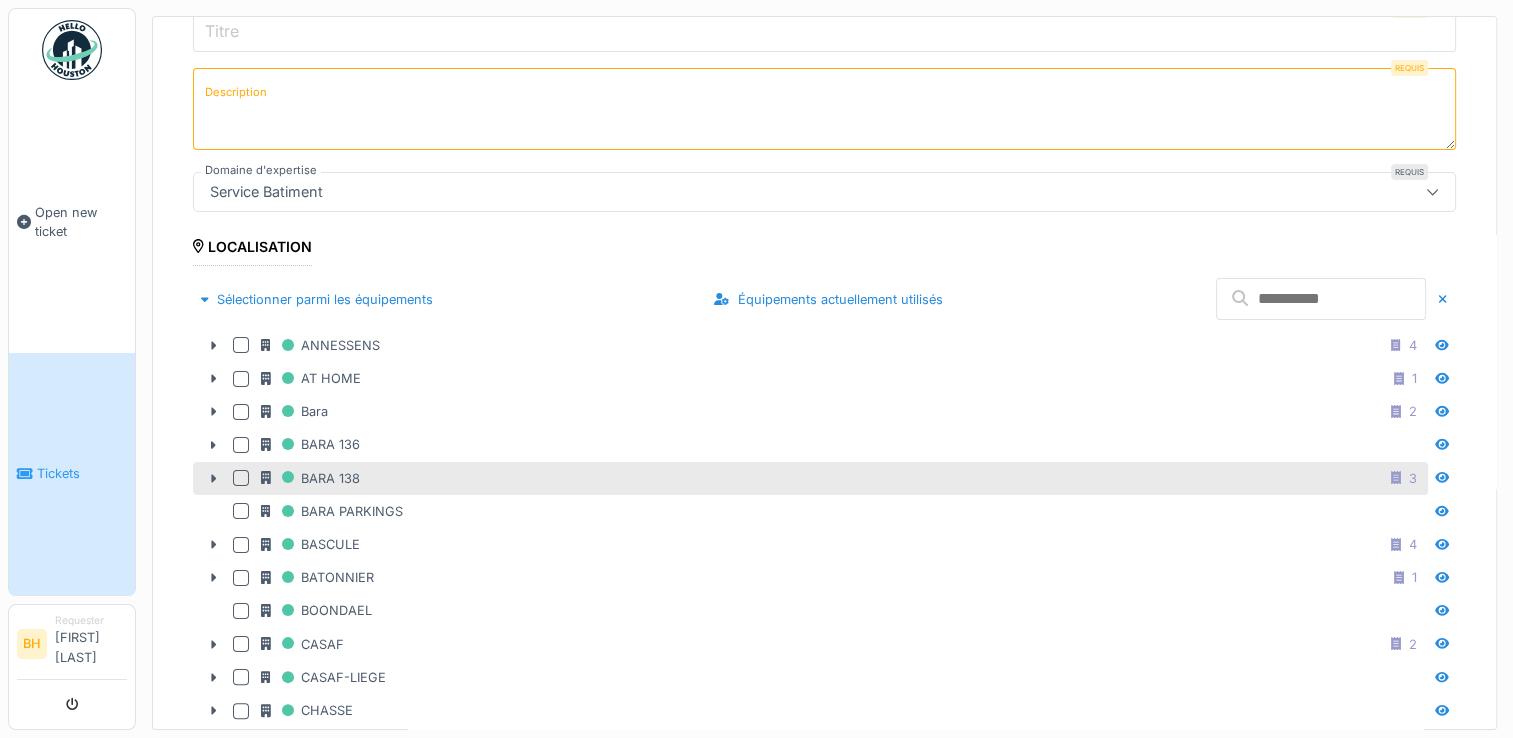 click at bounding box center (241, 478) 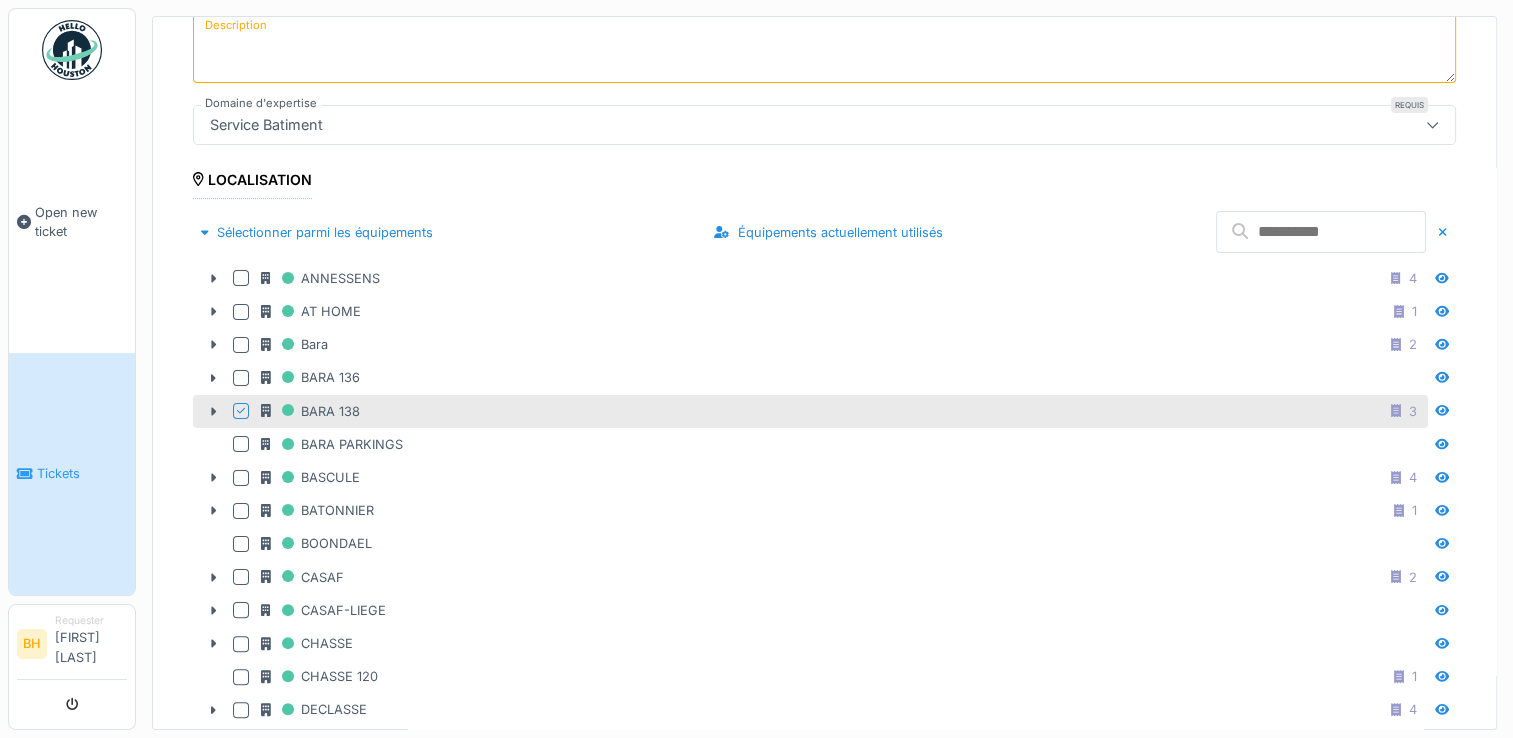 scroll, scrollTop: 10, scrollLeft: 0, axis: vertical 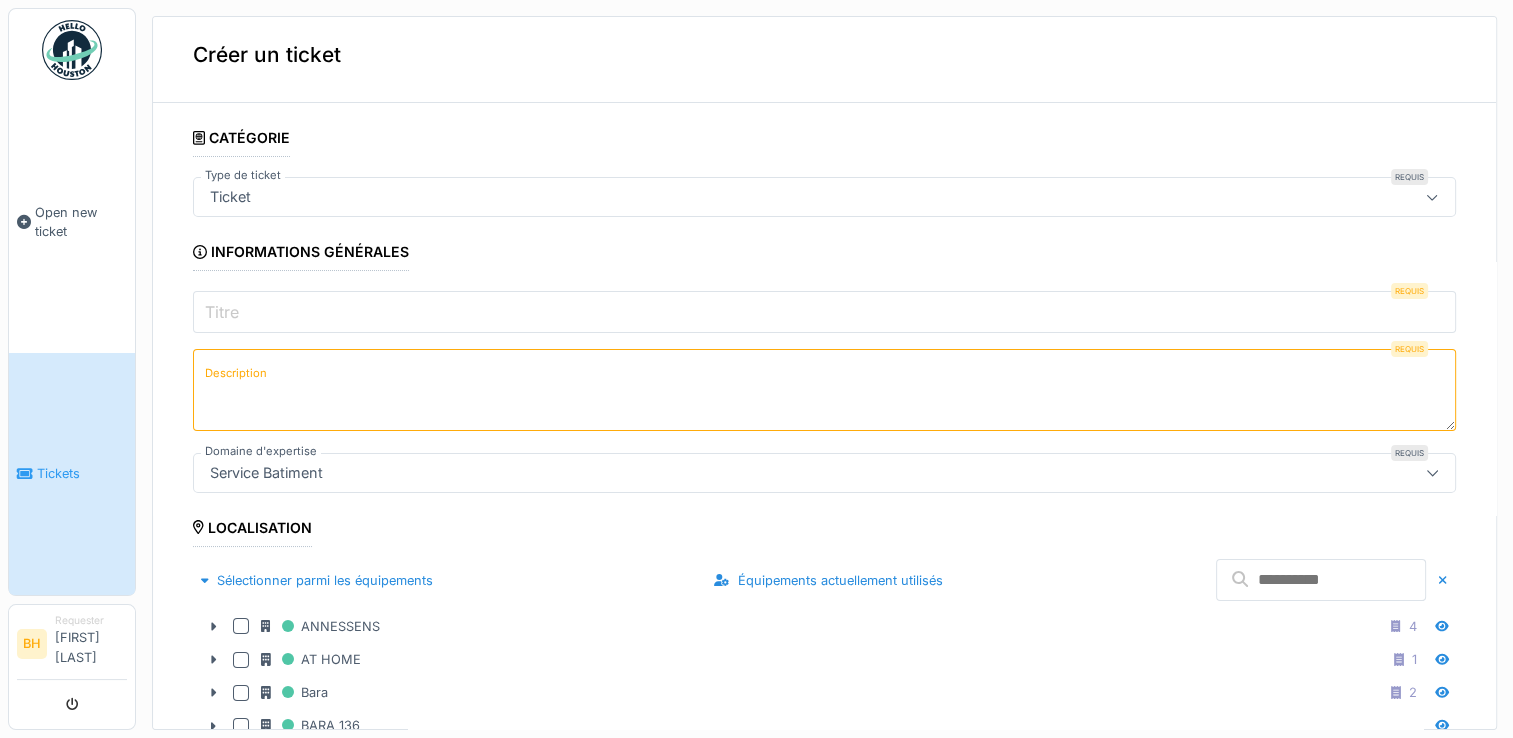 click on "Titre" at bounding box center [824, 312] 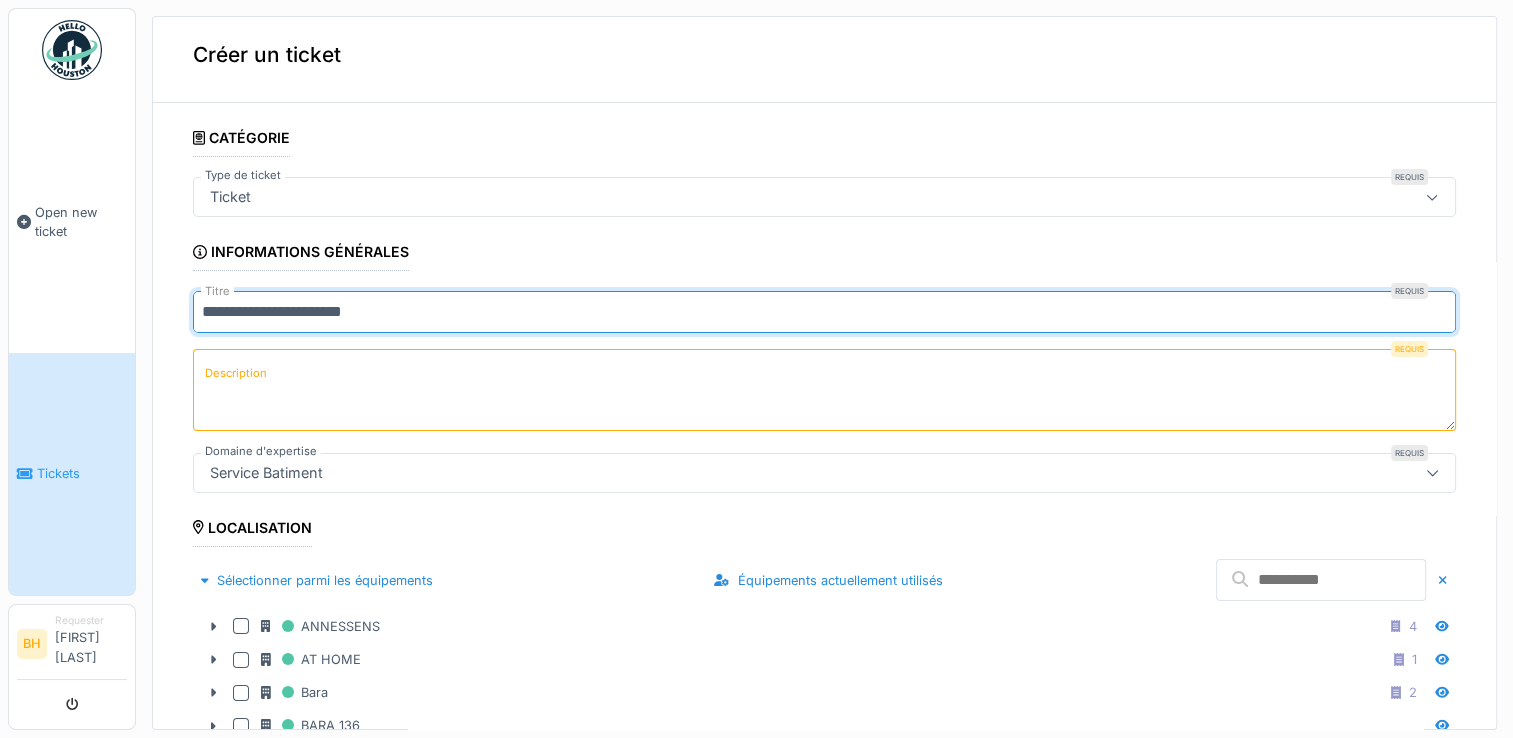 type on "**********" 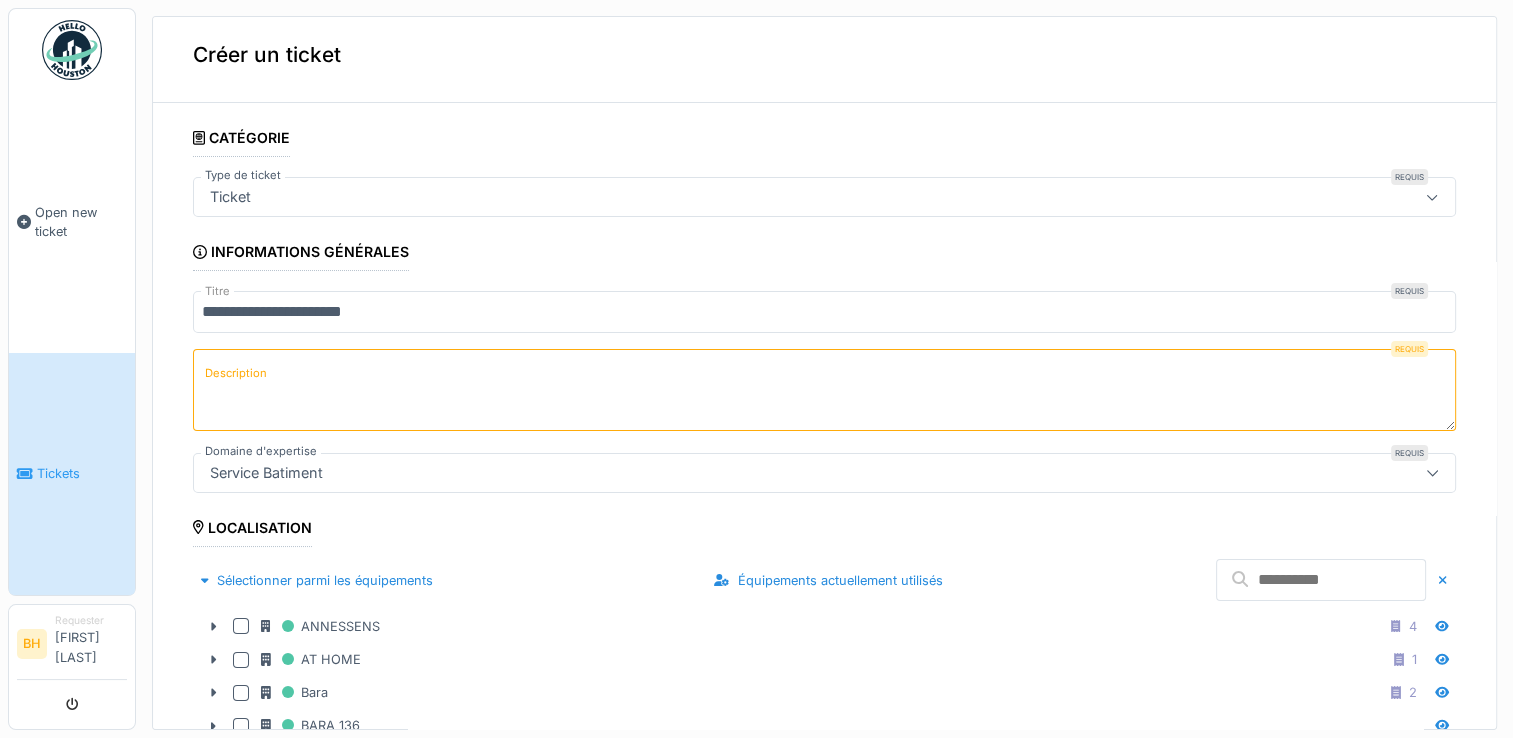 click on "Description" at bounding box center [824, 390] 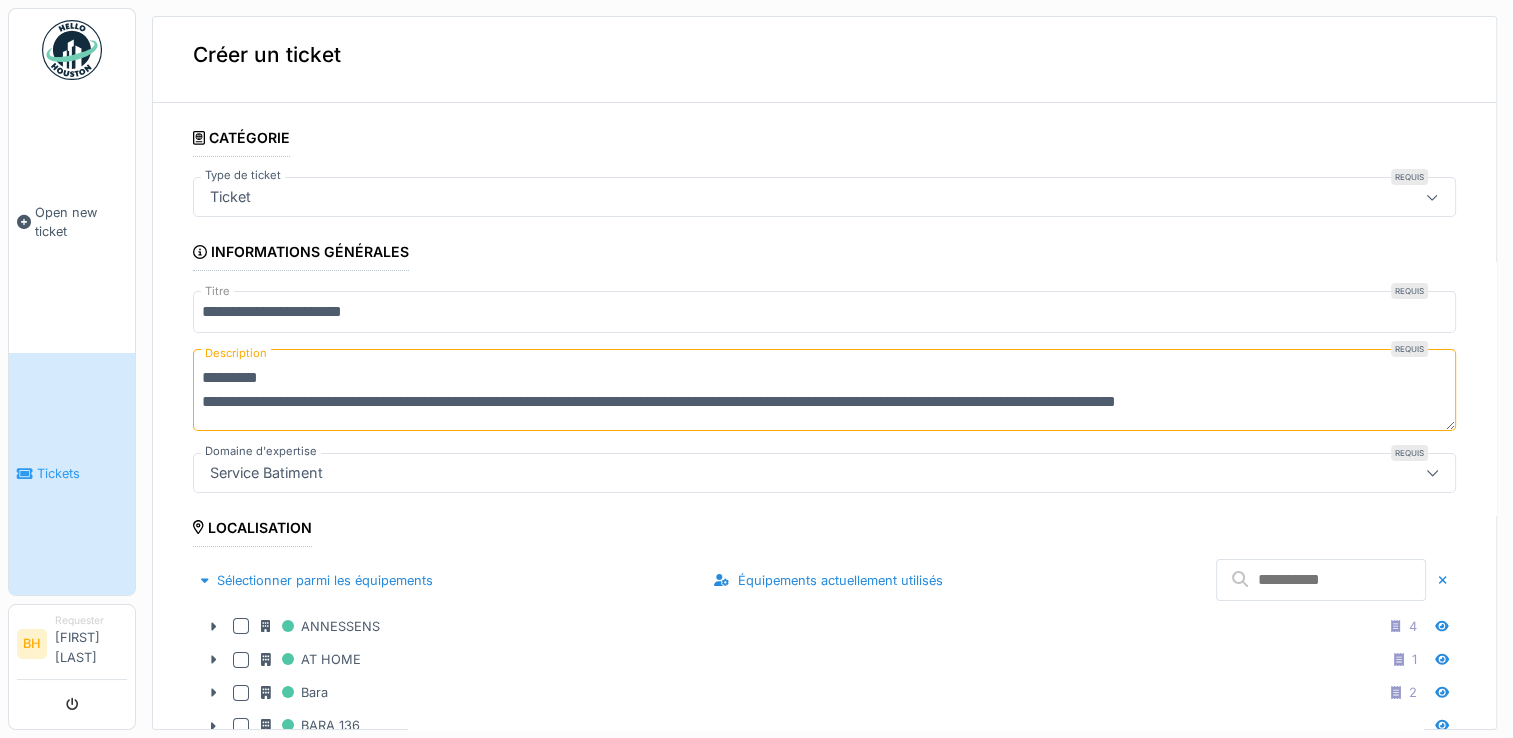 scroll, scrollTop: 5, scrollLeft: 0, axis: vertical 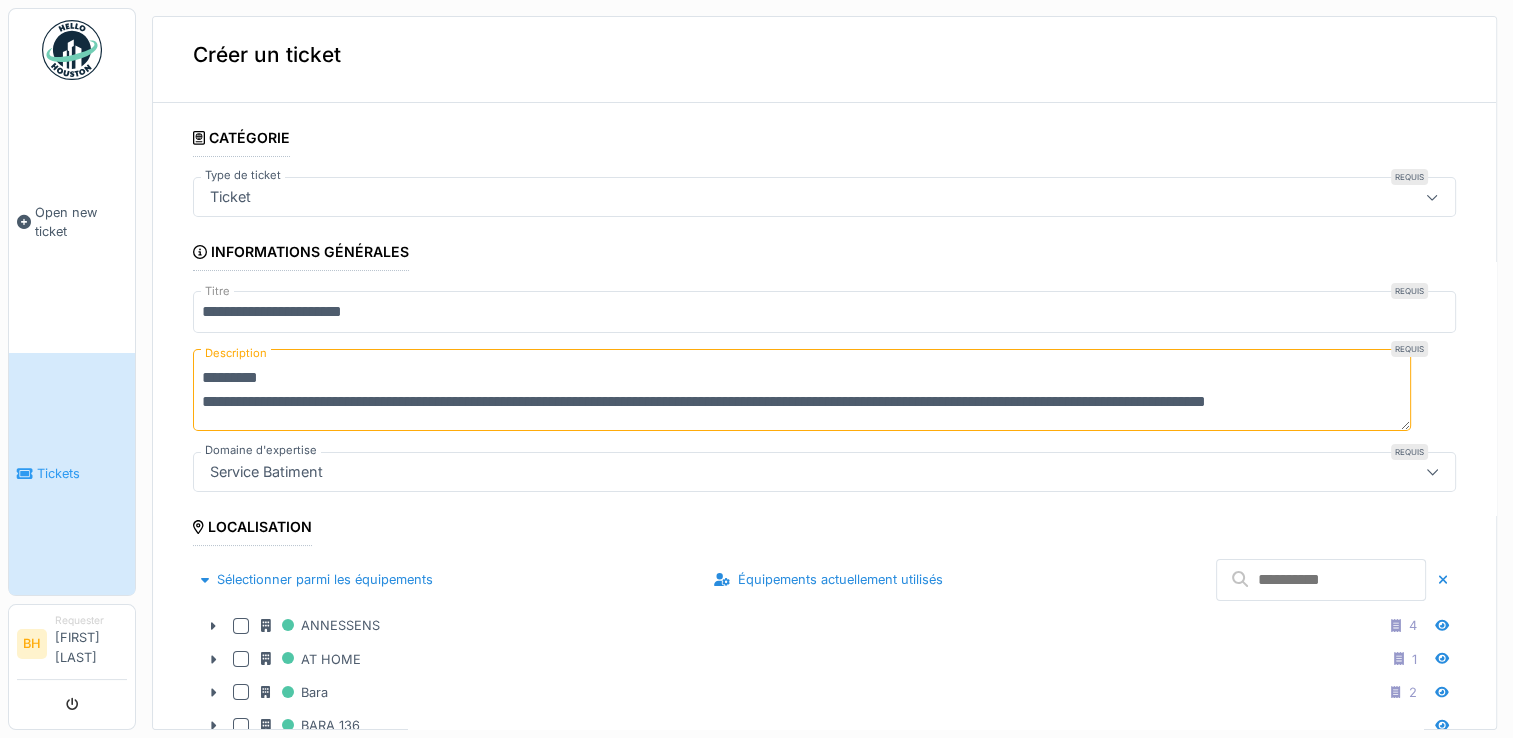 click on "**********" at bounding box center (802, 390) 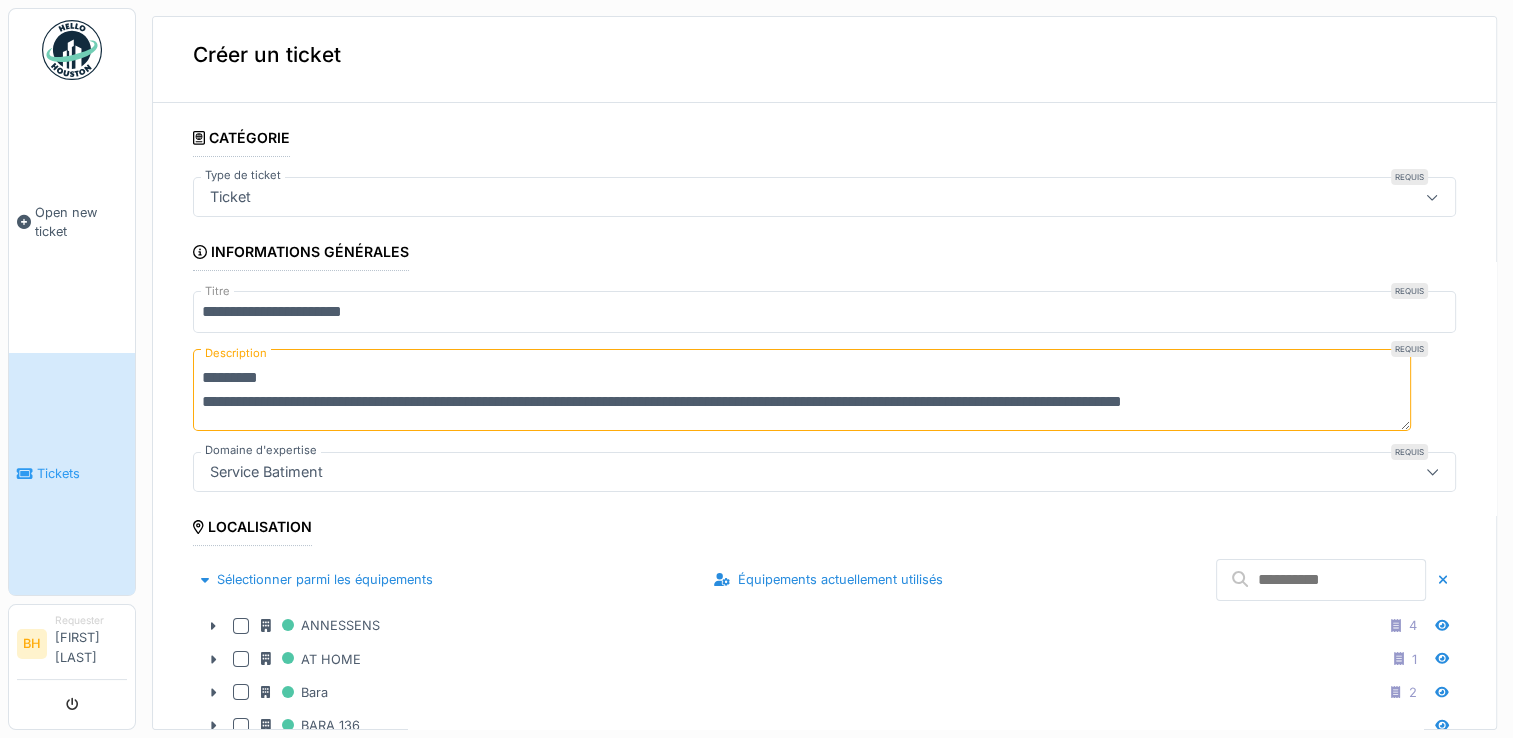 scroll, scrollTop: 5, scrollLeft: 0, axis: vertical 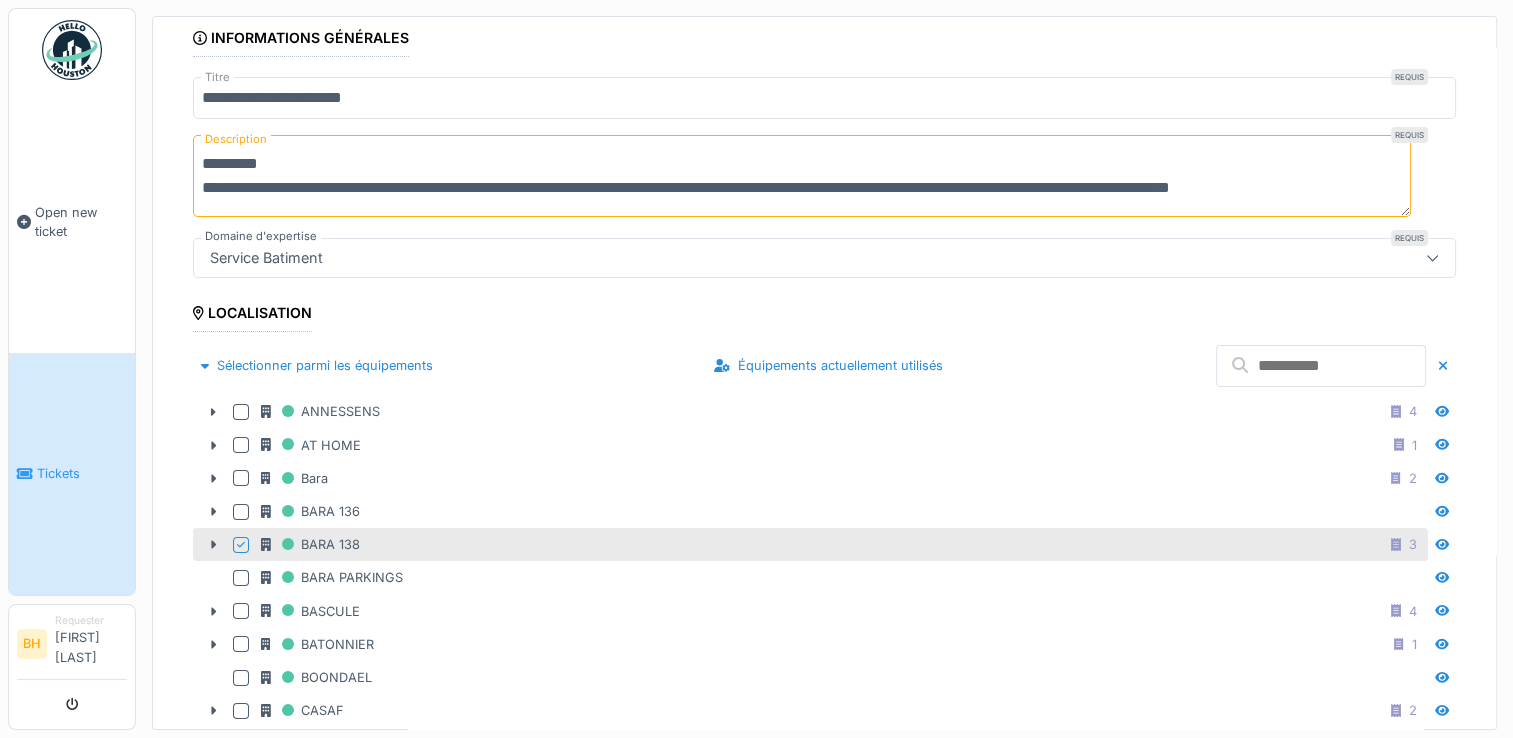 click on "**********" at bounding box center [802, 176] 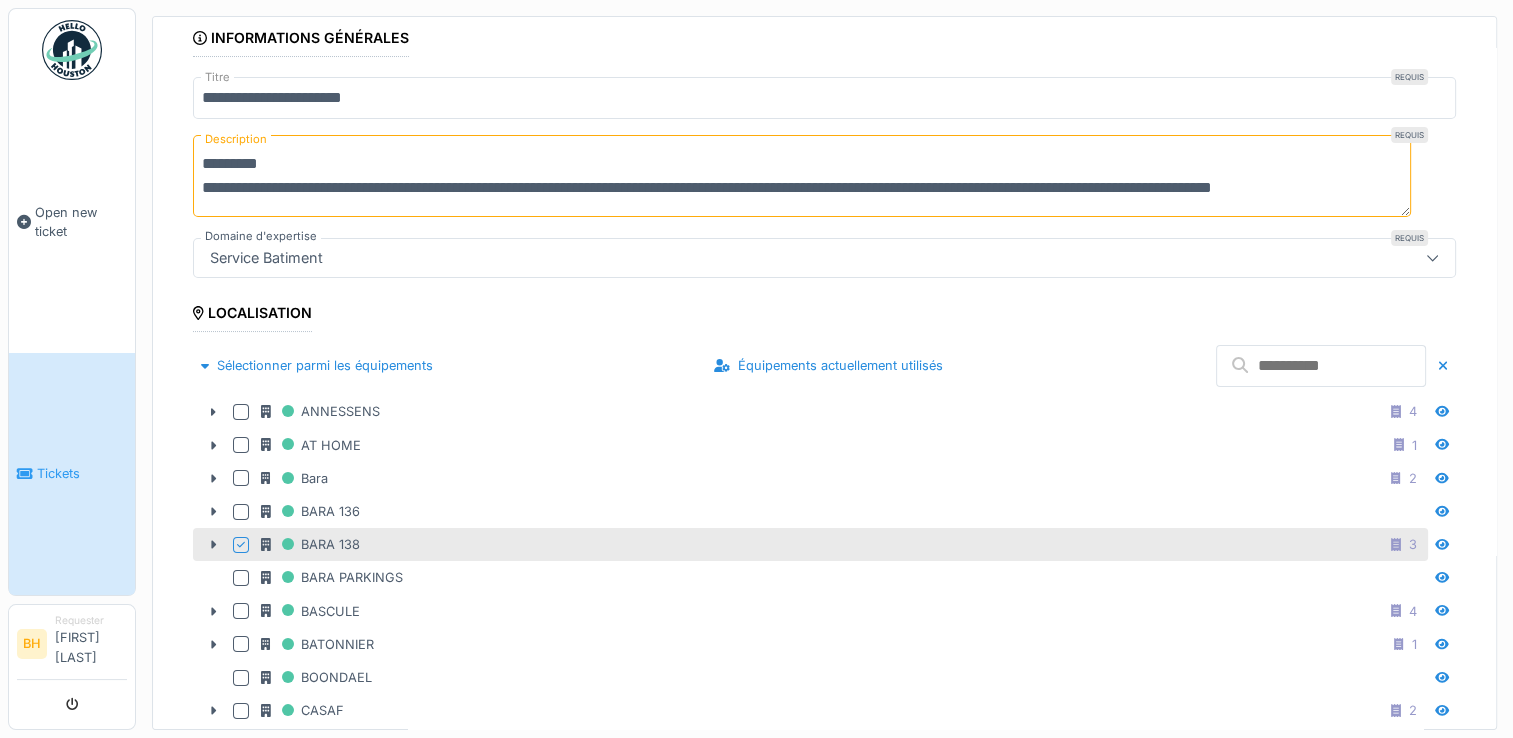 scroll, scrollTop: 24, scrollLeft: 0, axis: vertical 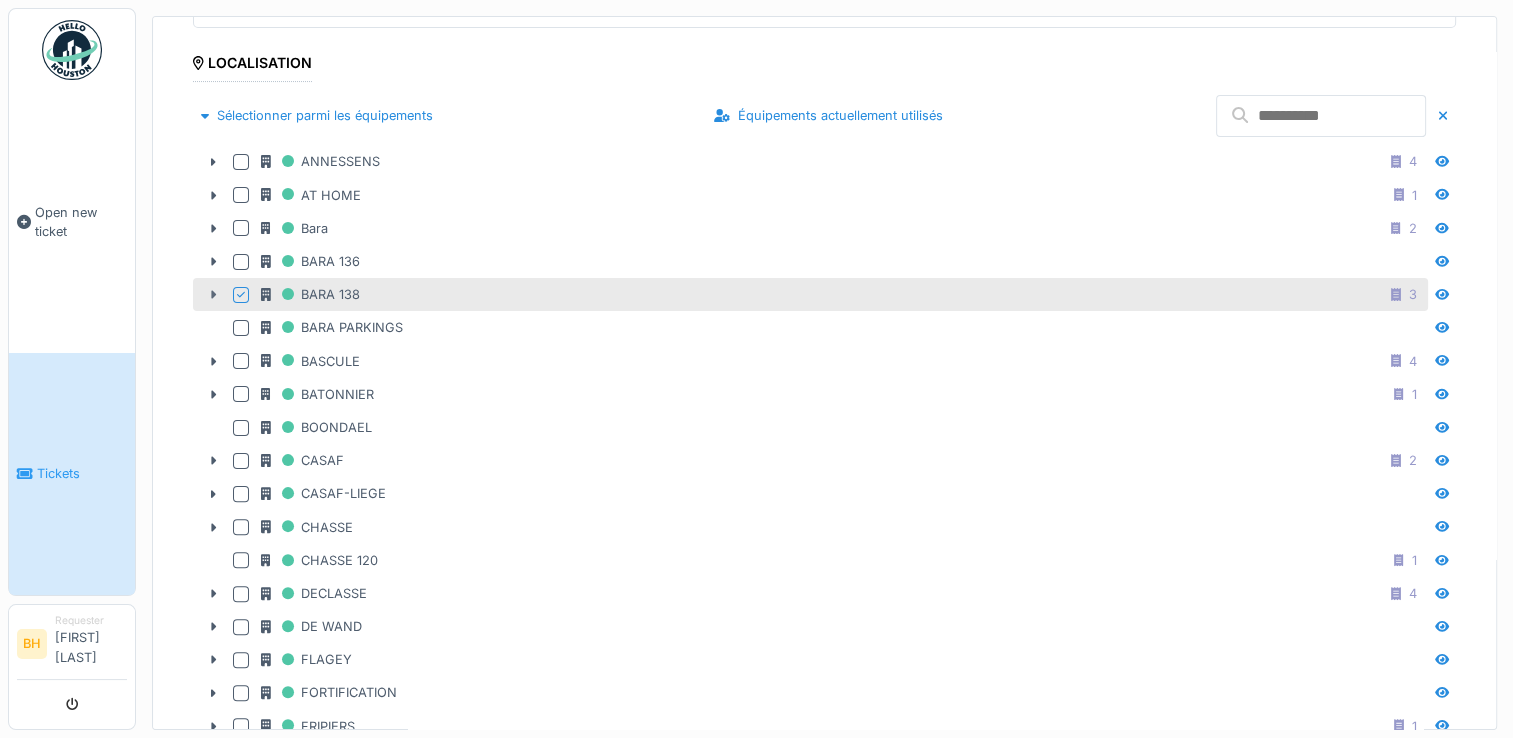 type on "**********" 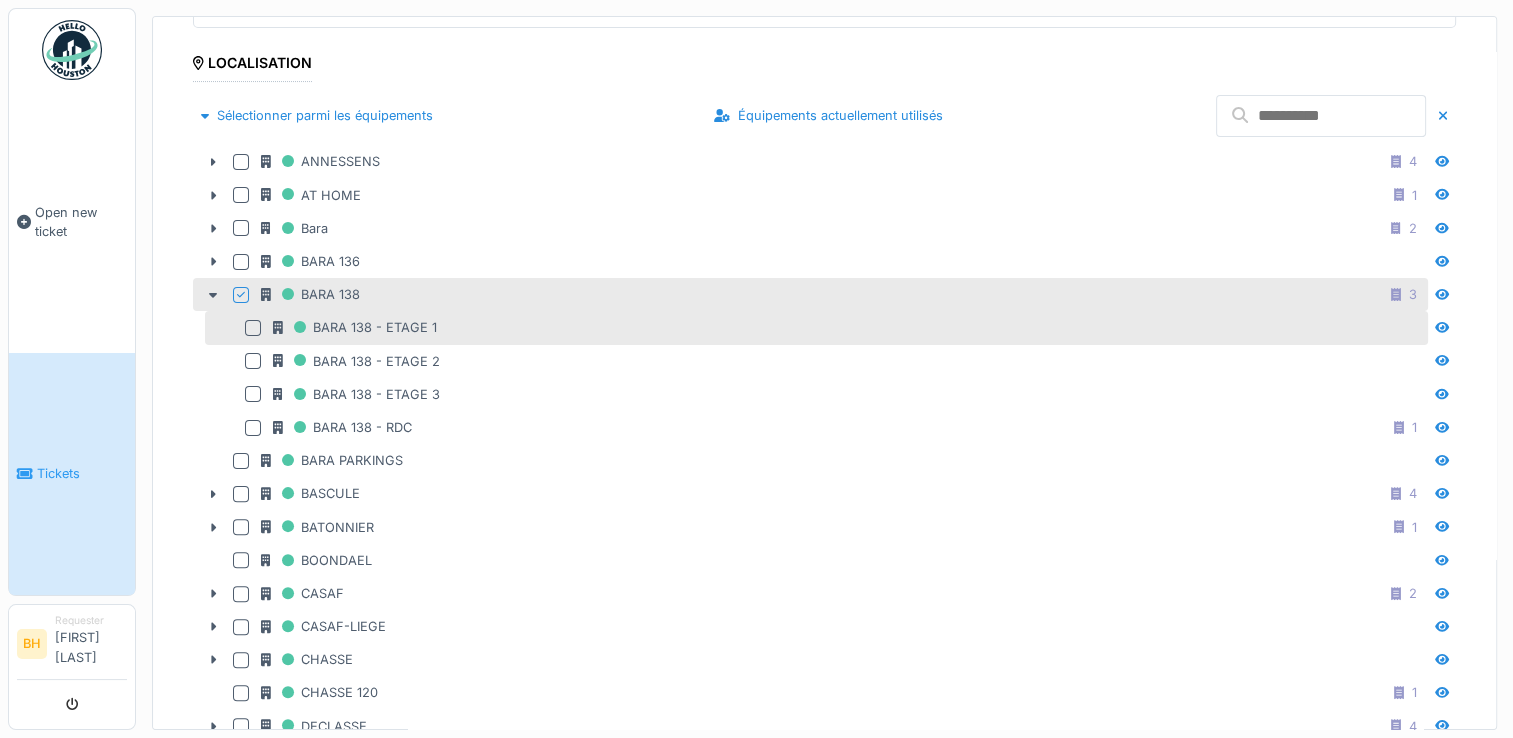 click at bounding box center (253, 328) 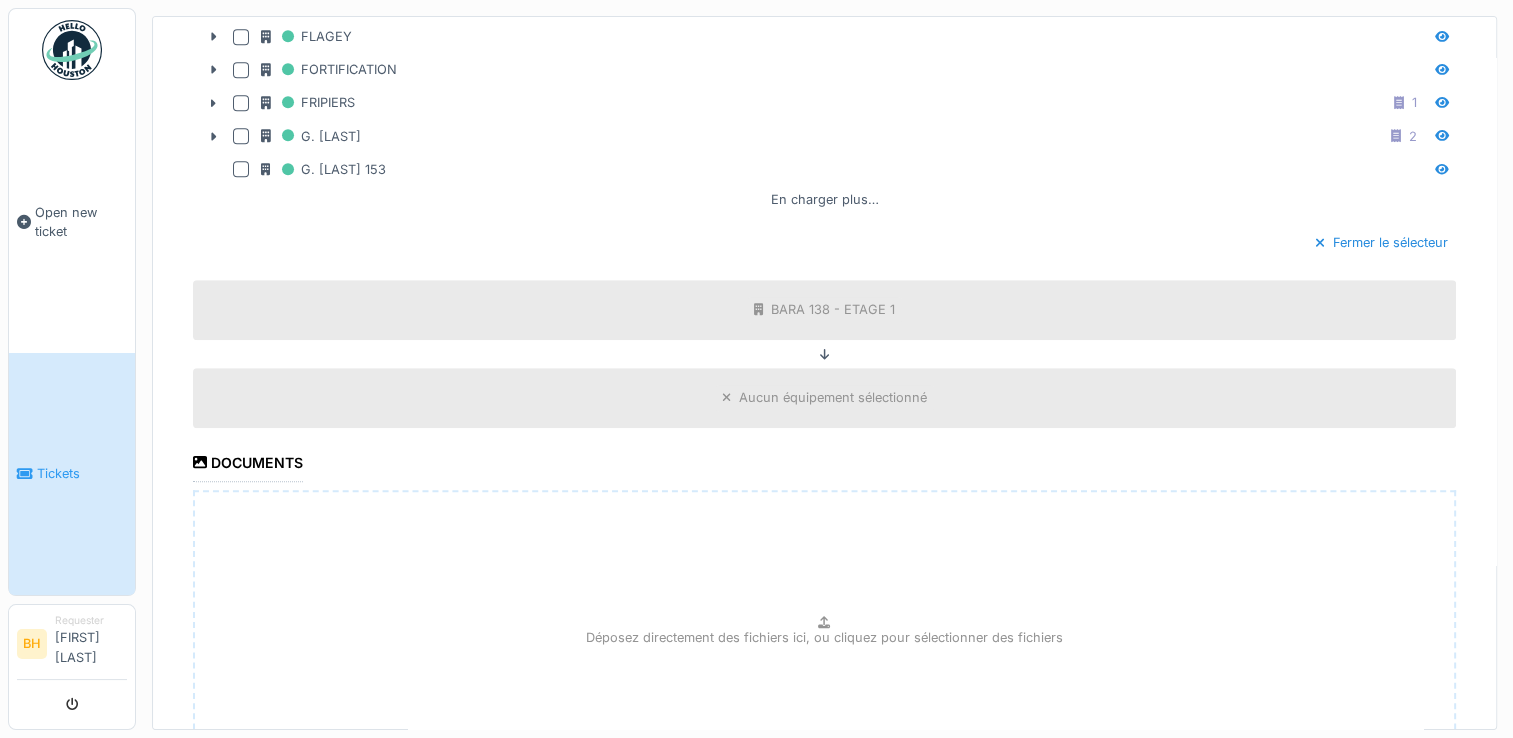 scroll, scrollTop: 1407, scrollLeft: 0, axis: vertical 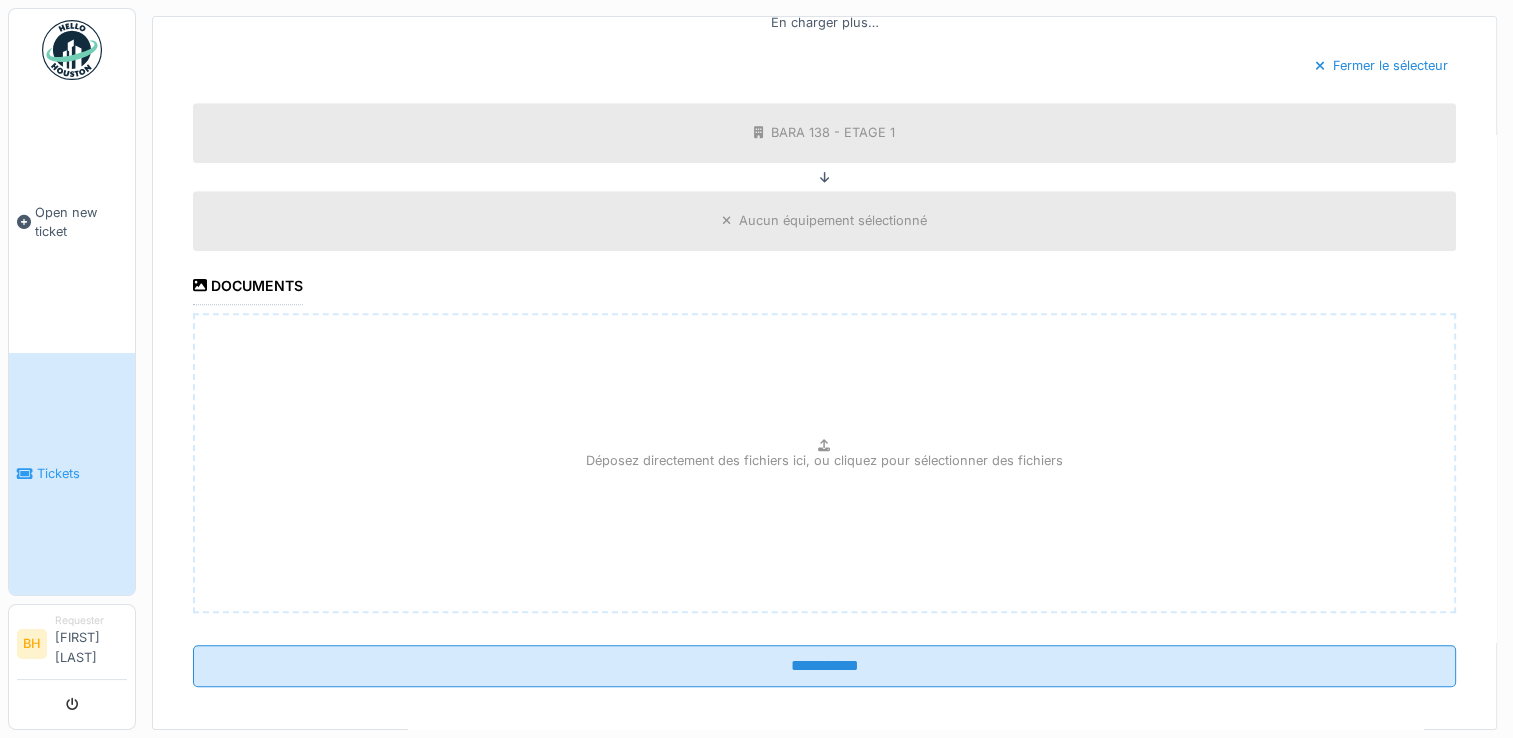 click on "**********" at bounding box center (824, -288) 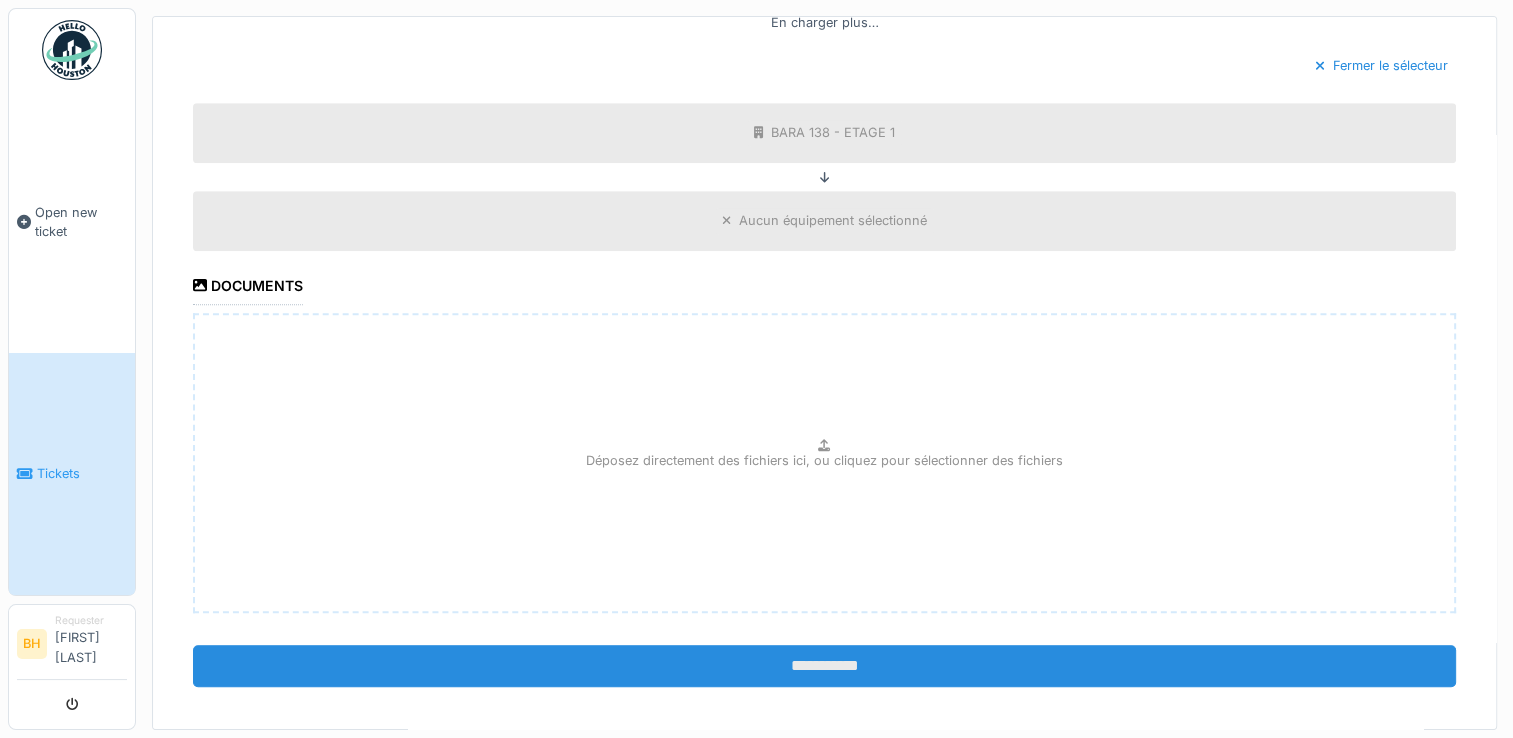 click on "**********" at bounding box center (824, 666) 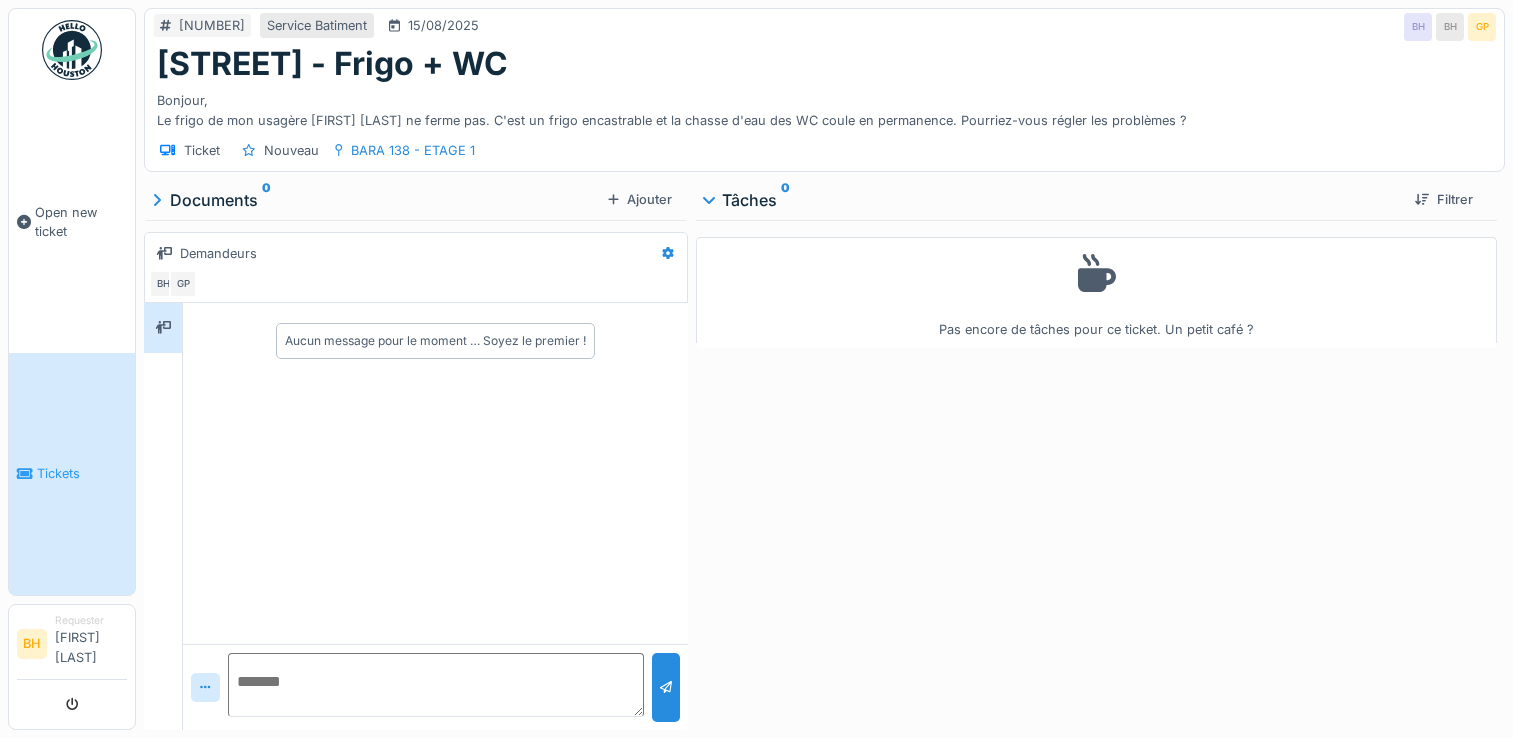 scroll, scrollTop: 0, scrollLeft: 0, axis: both 